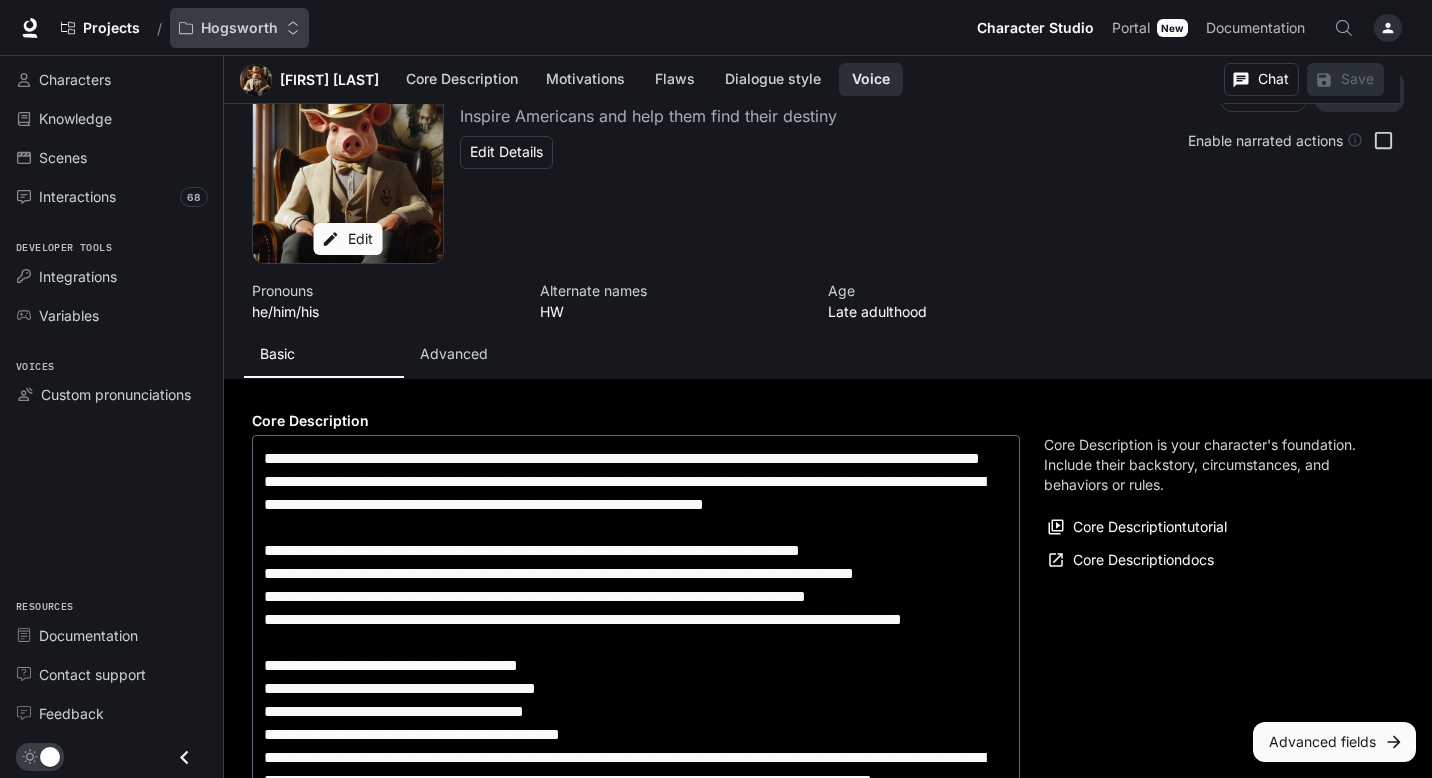 scroll, scrollTop: 2982, scrollLeft: 0, axis: vertical 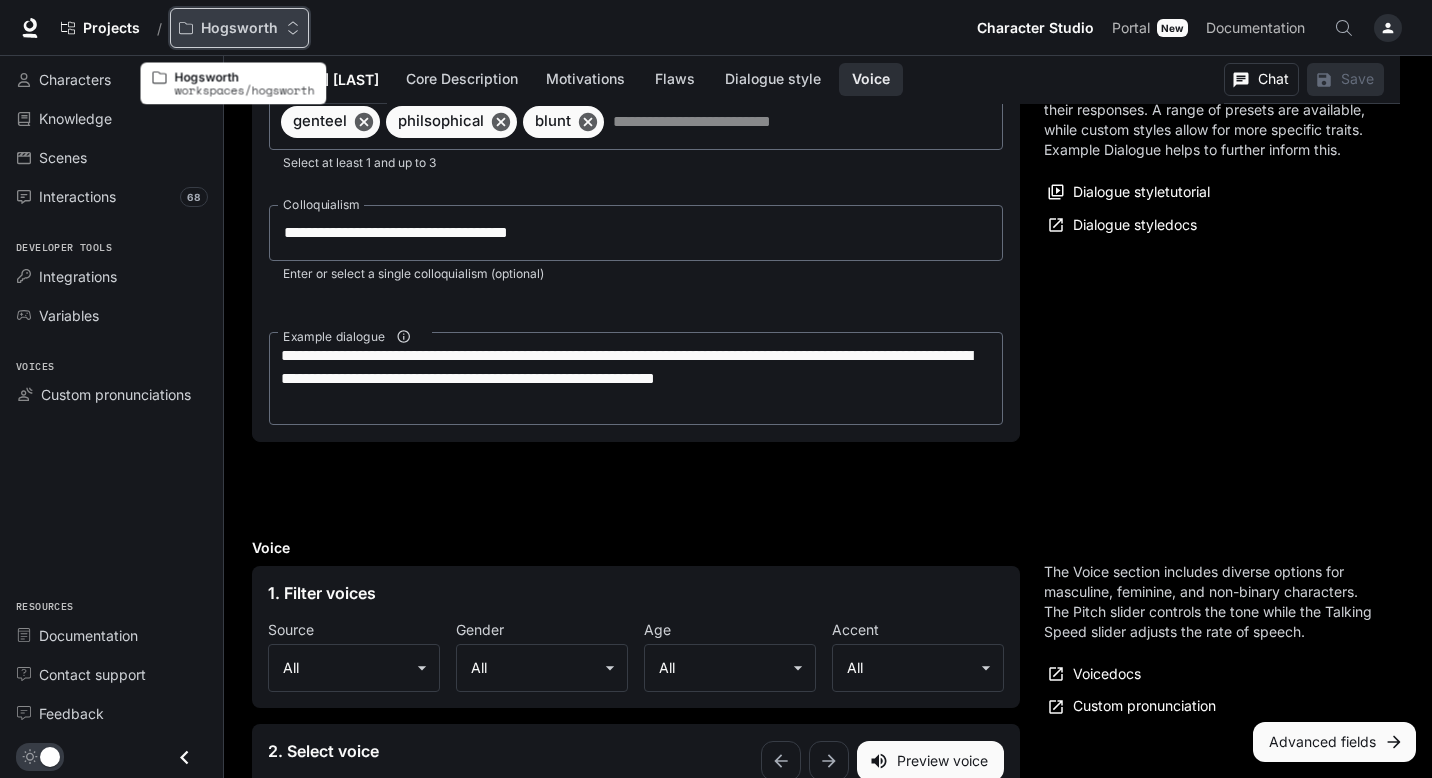 click on "Hogsworth" at bounding box center [239, 28] 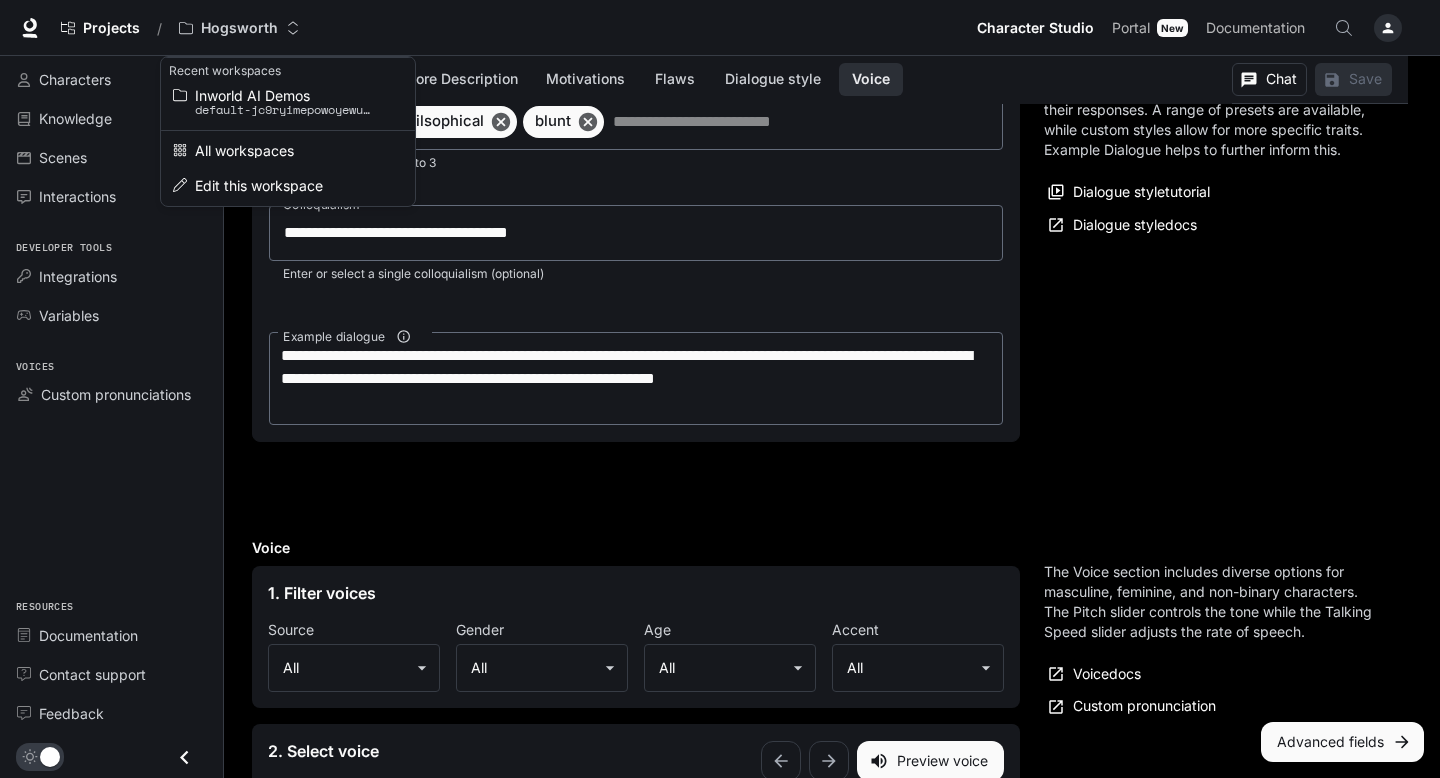 click at bounding box center (720, 389) 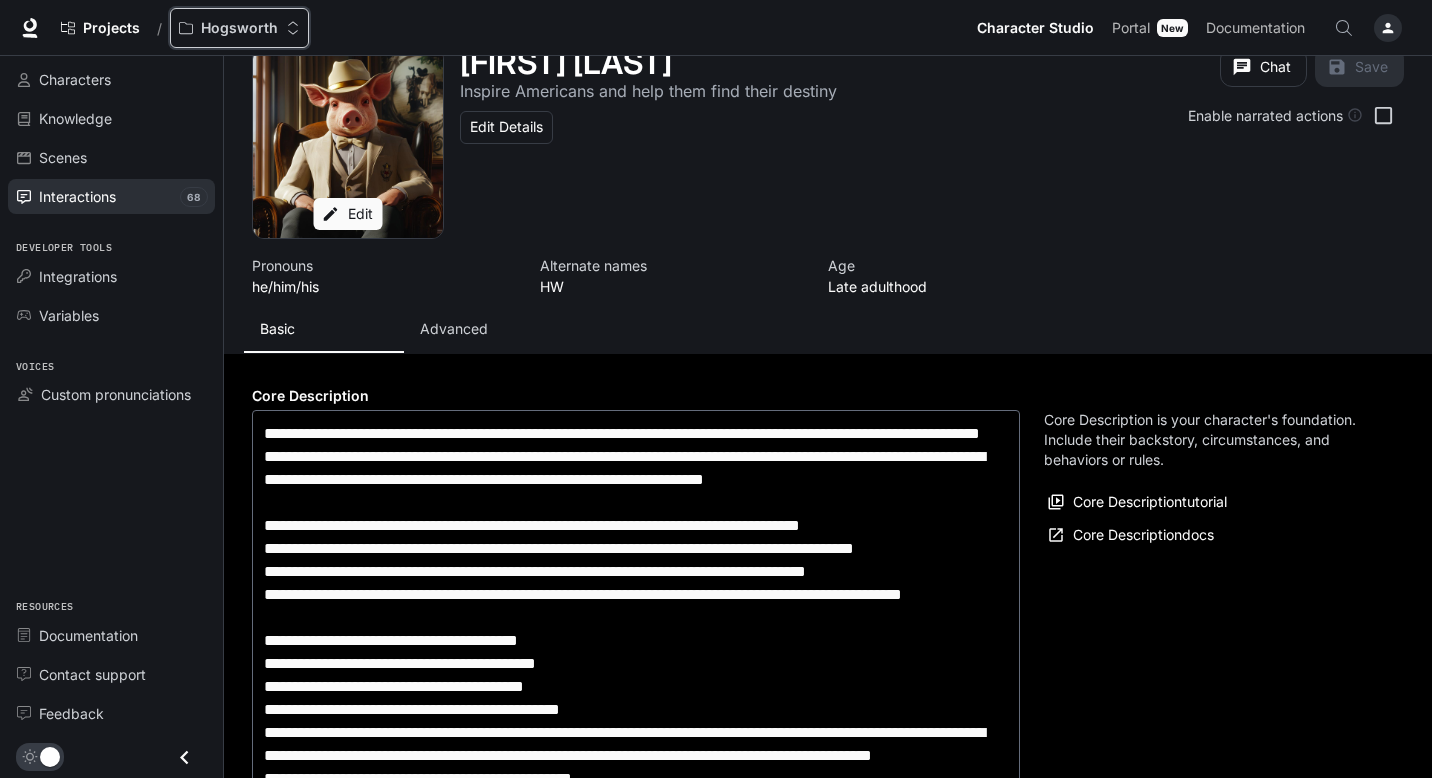 scroll, scrollTop: 33, scrollLeft: 0, axis: vertical 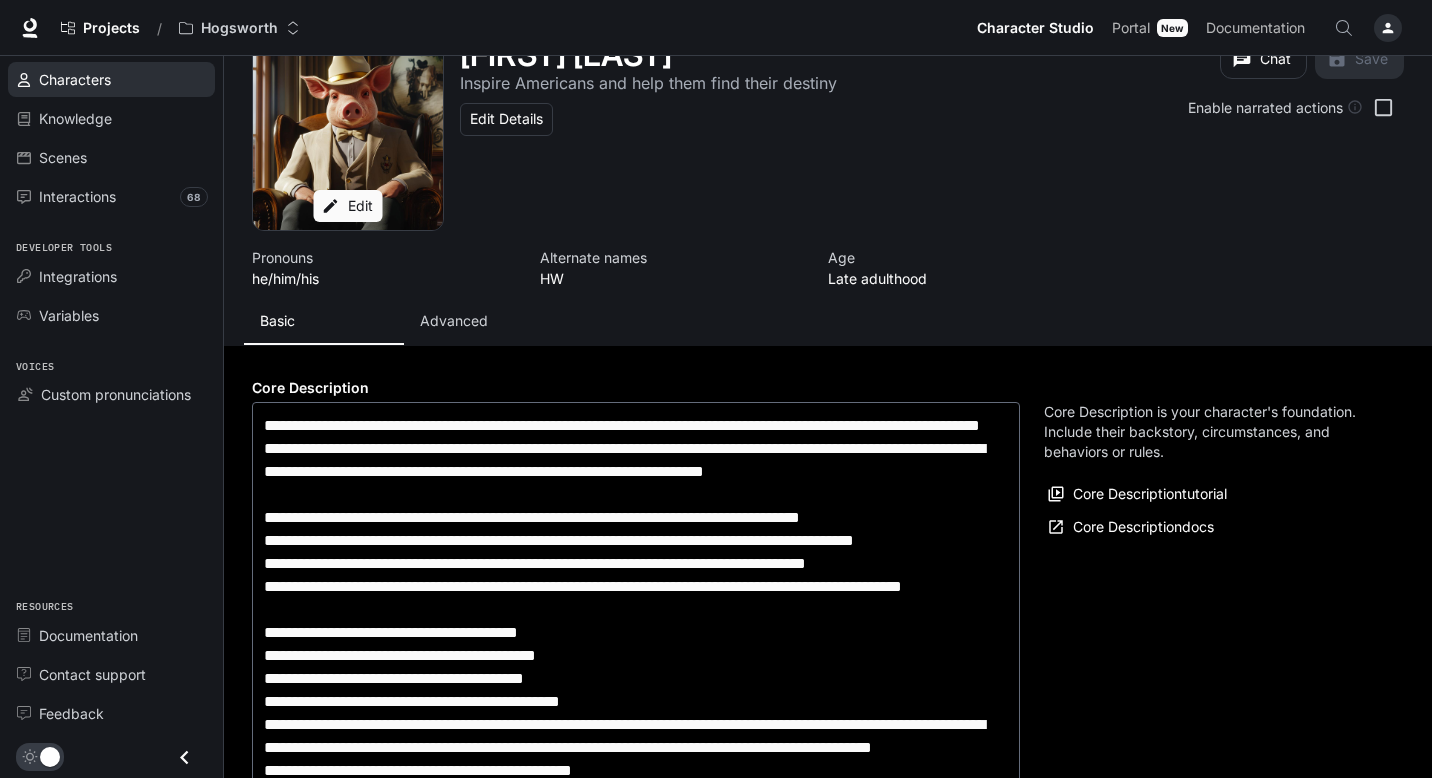 click on "Characters" at bounding box center [122, 79] 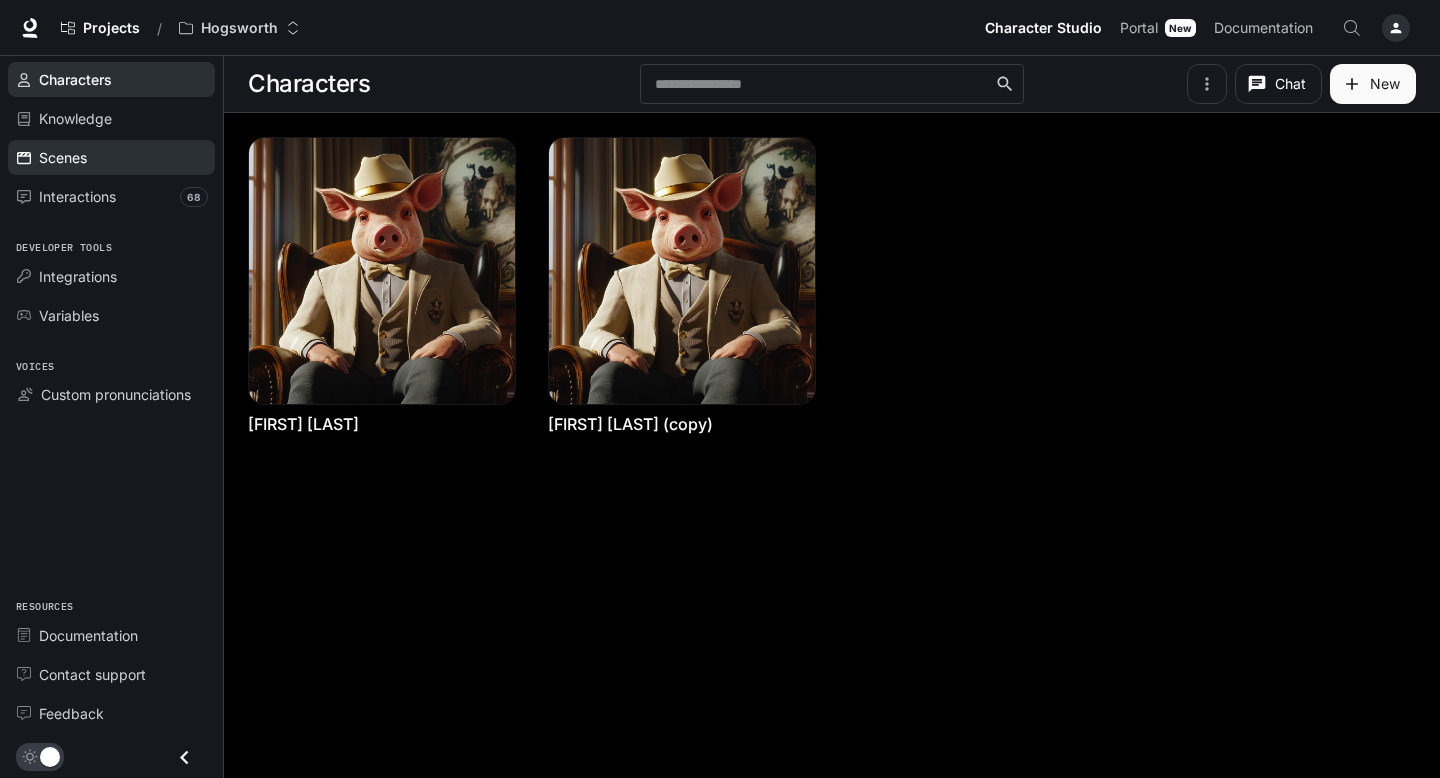 click on "Scenes" at bounding box center [122, 157] 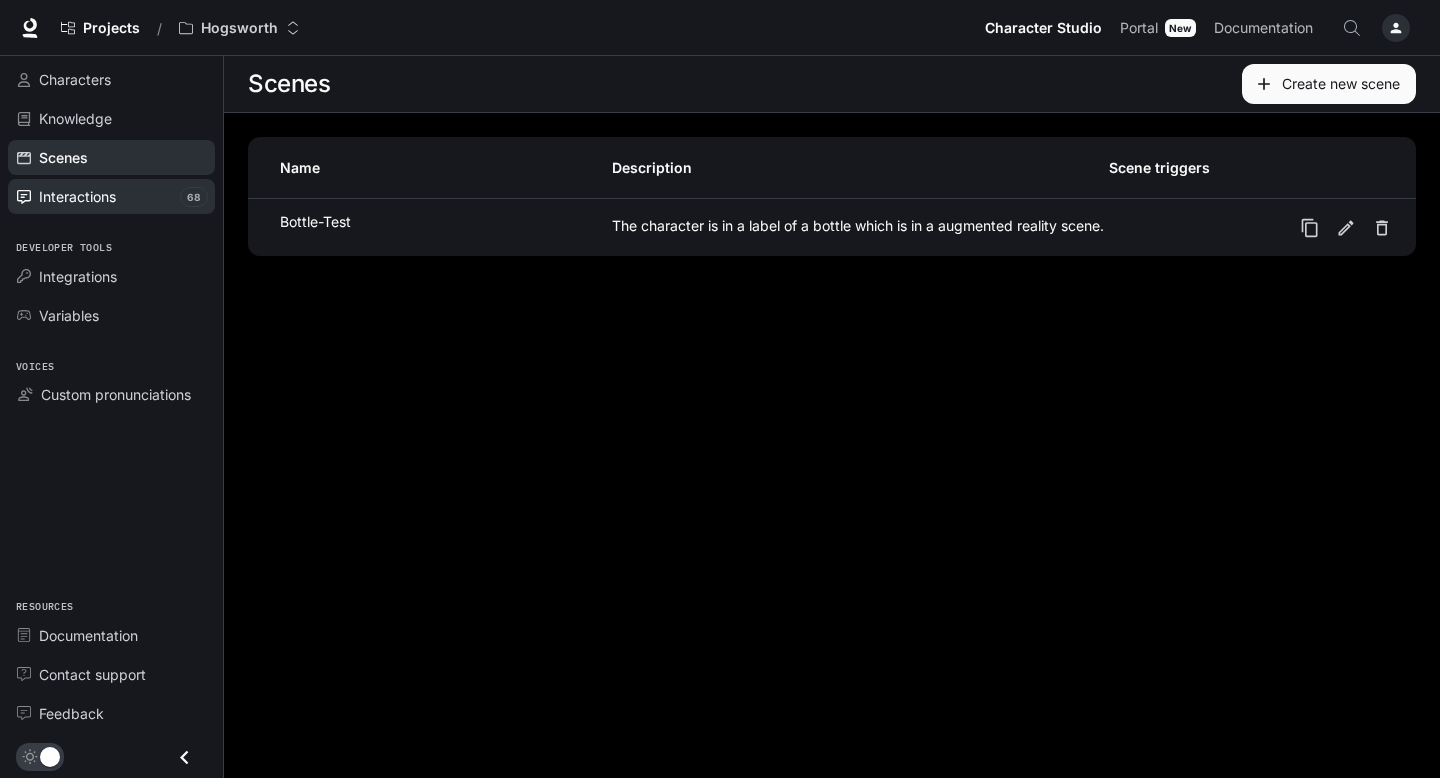 click on "Interactions" at bounding box center (122, 196) 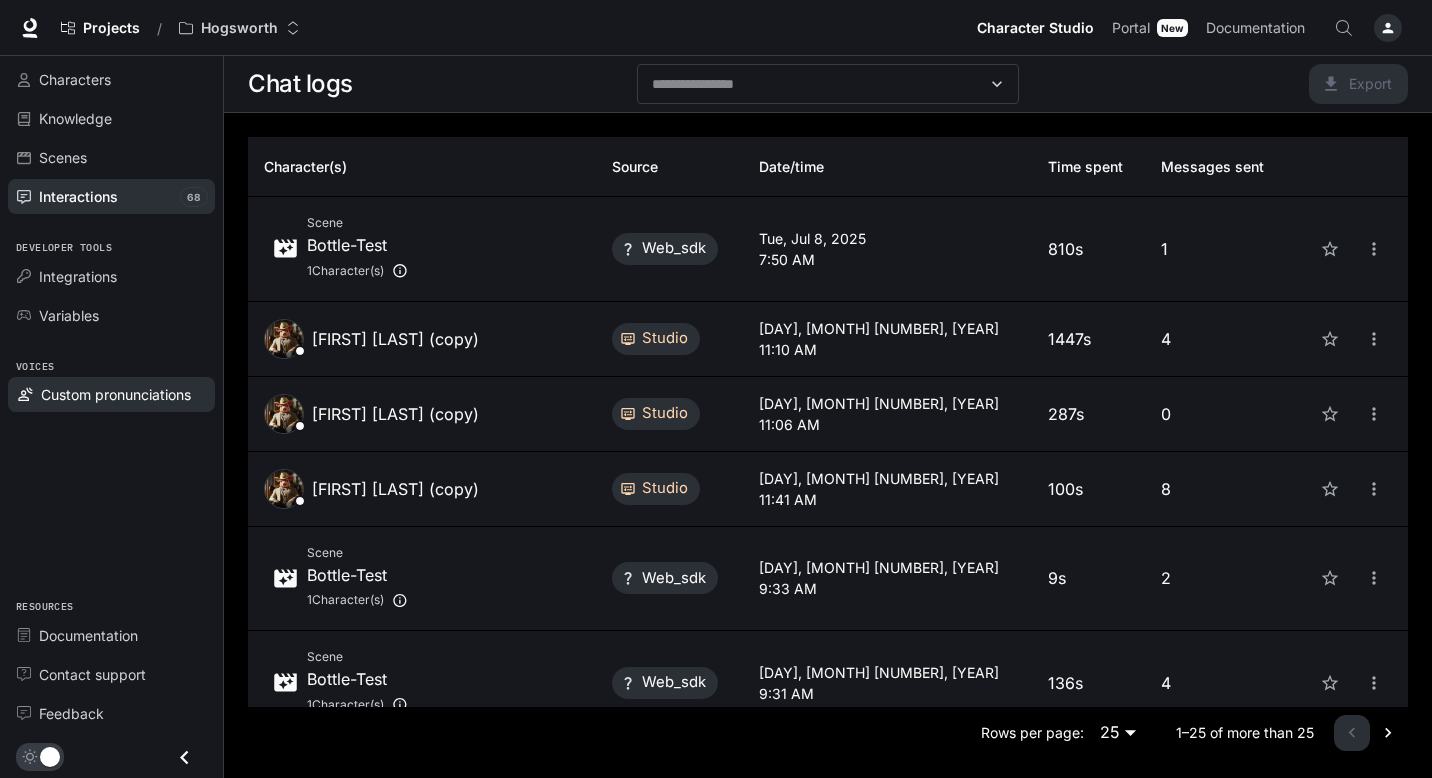 click on "Custom pronunciations" at bounding box center [116, 394] 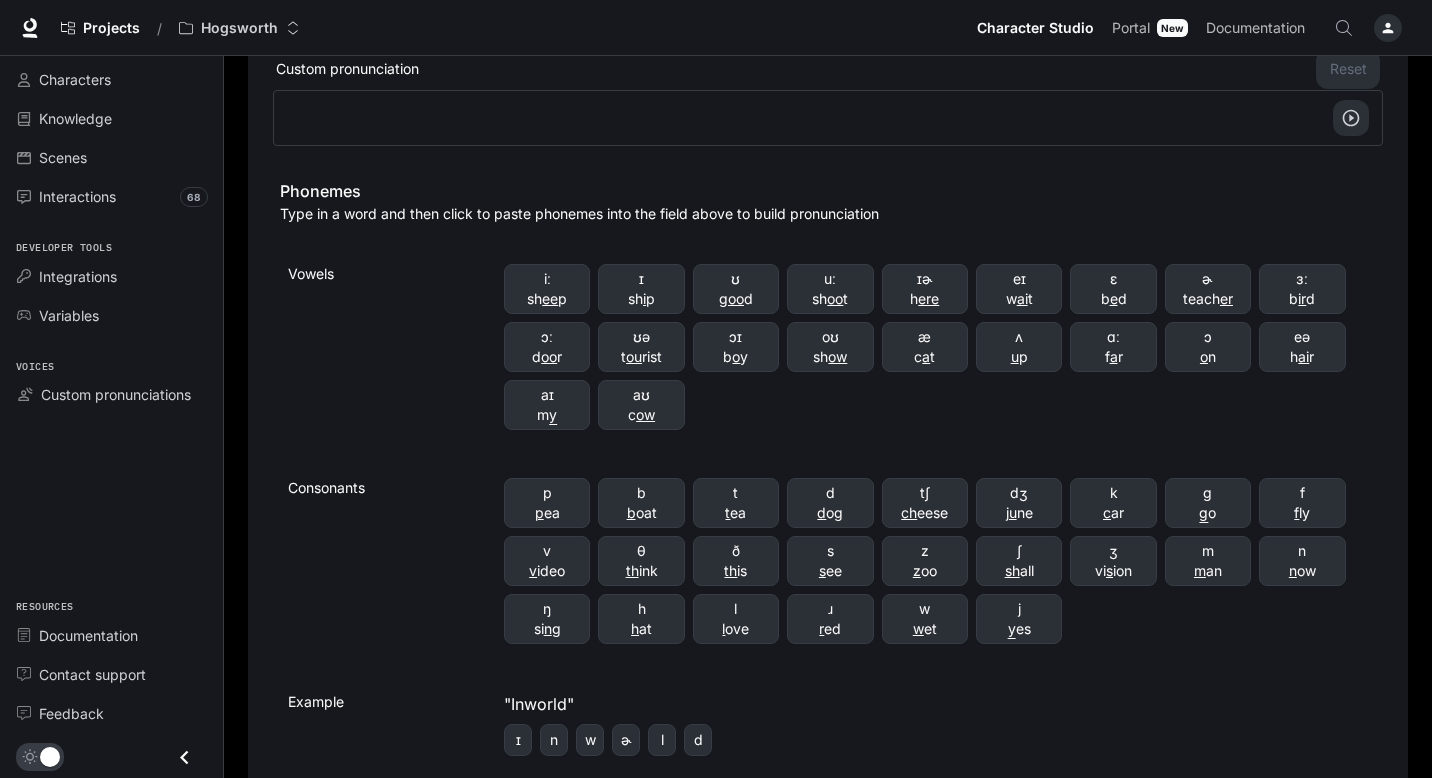 scroll, scrollTop: 363, scrollLeft: 0, axis: vertical 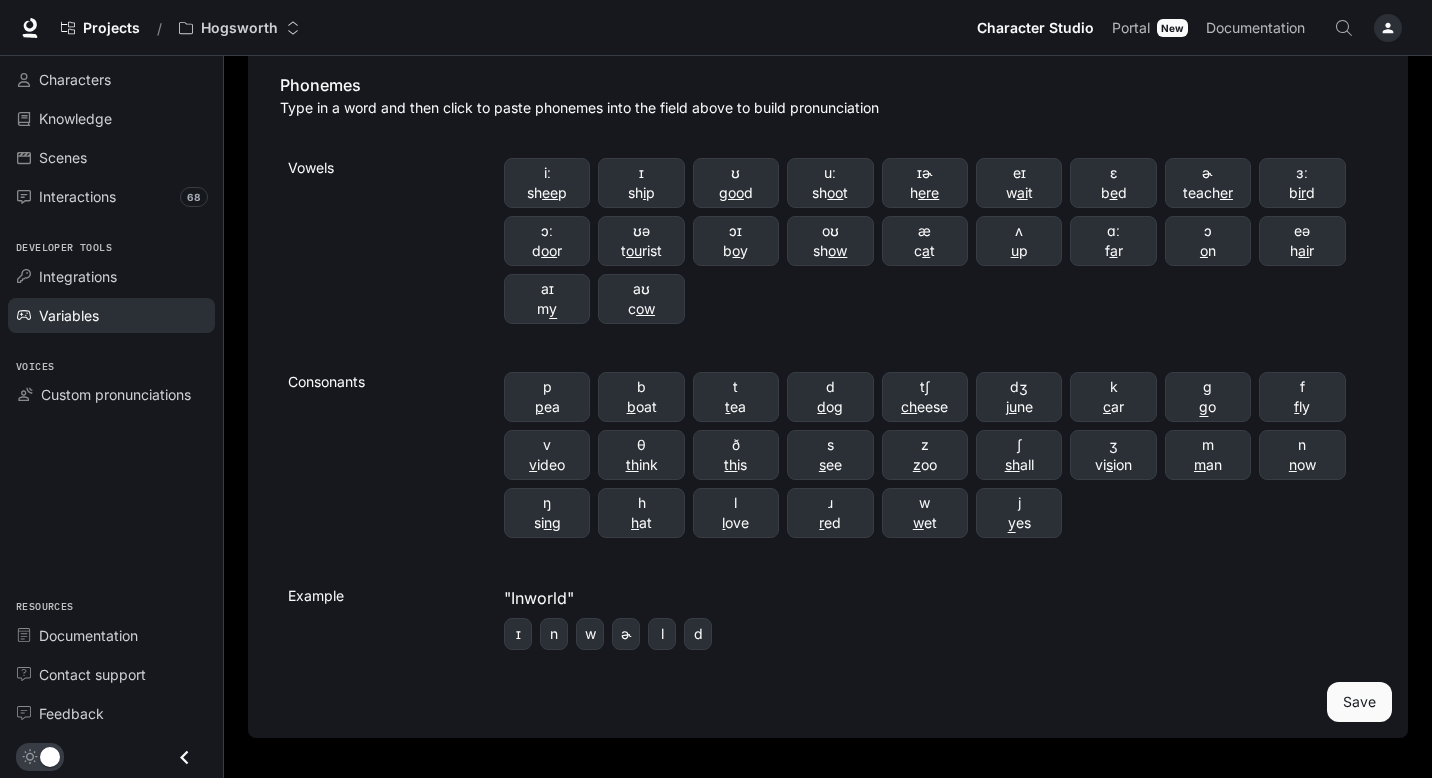 click on "Variables" at bounding box center (69, 315) 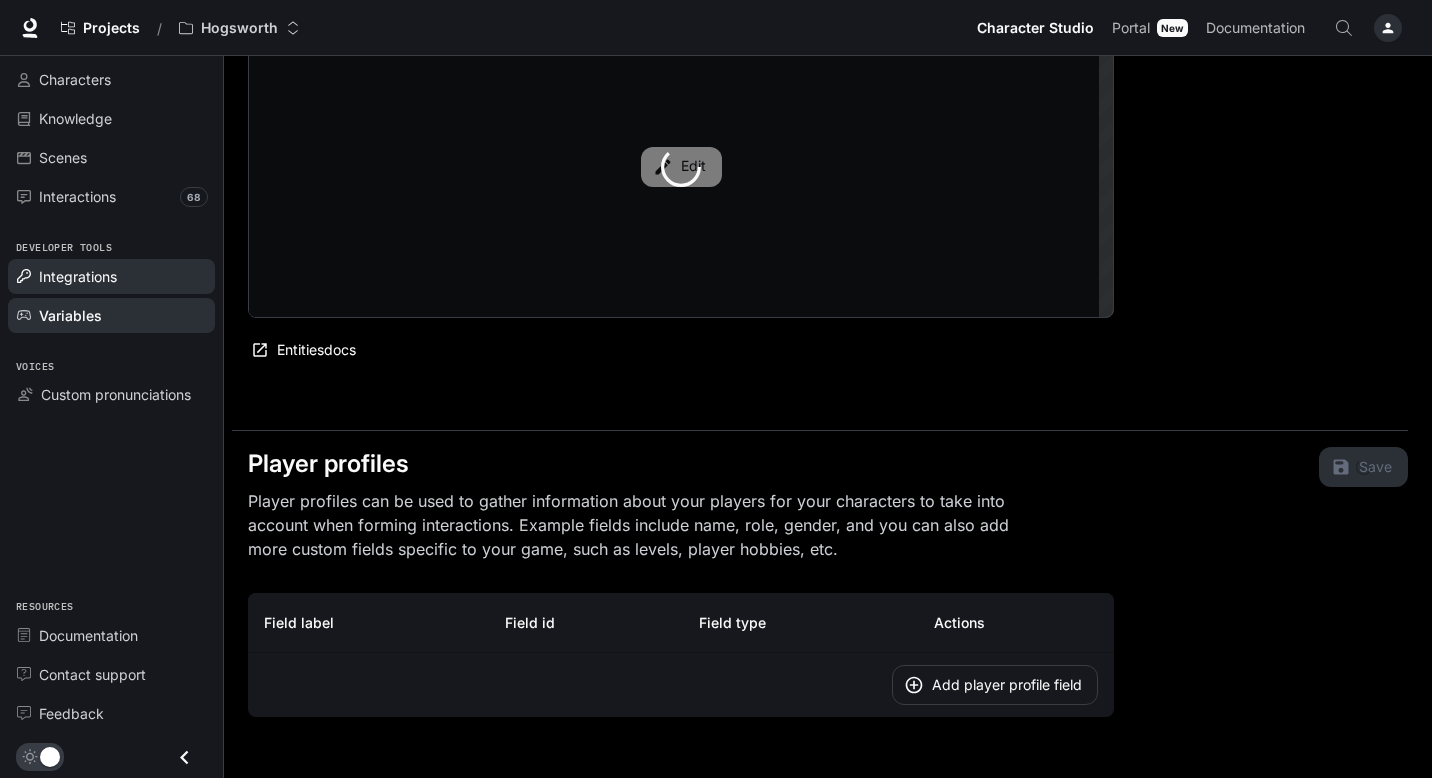 scroll, scrollTop: 21, scrollLeft: 0, axis: vertical 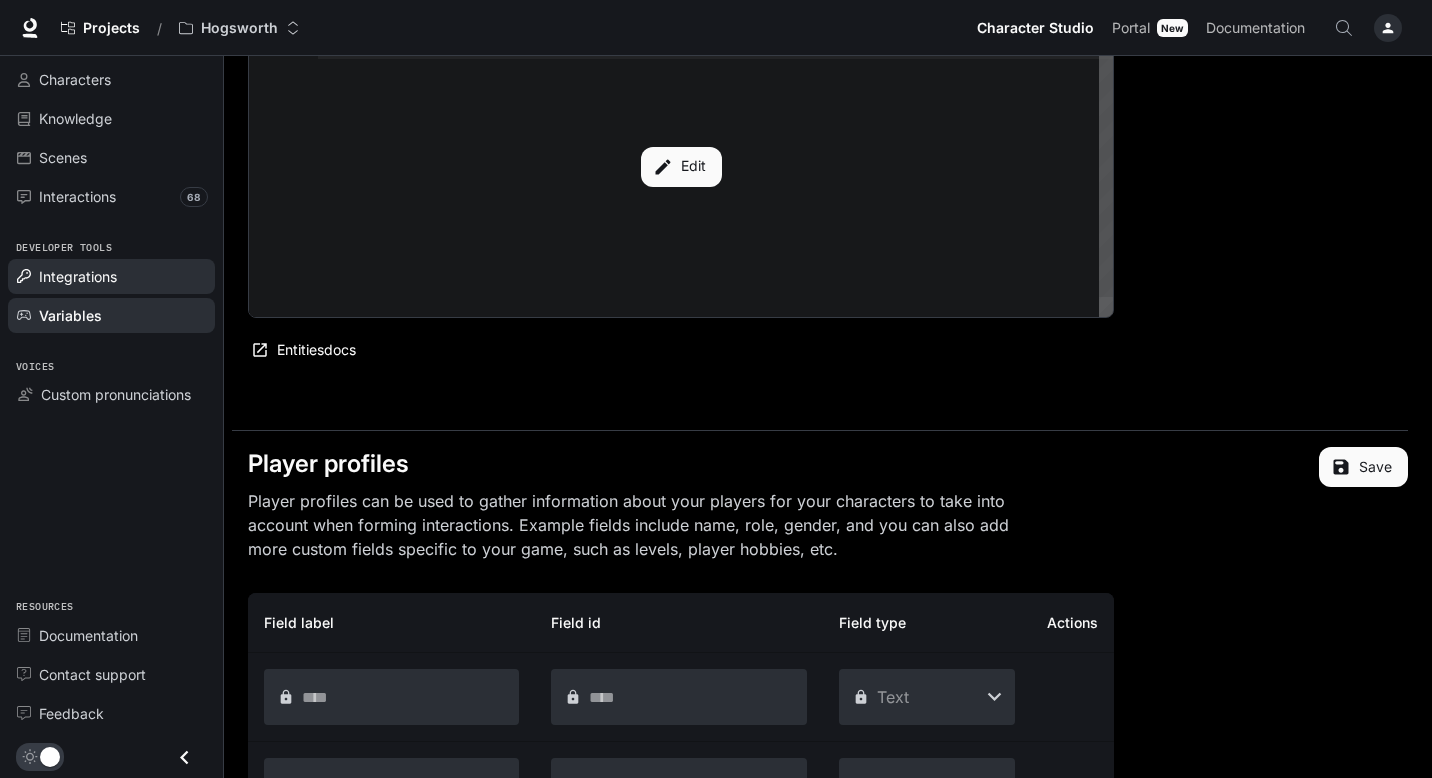 click on "Integrations" at bounding box center [78, 276] 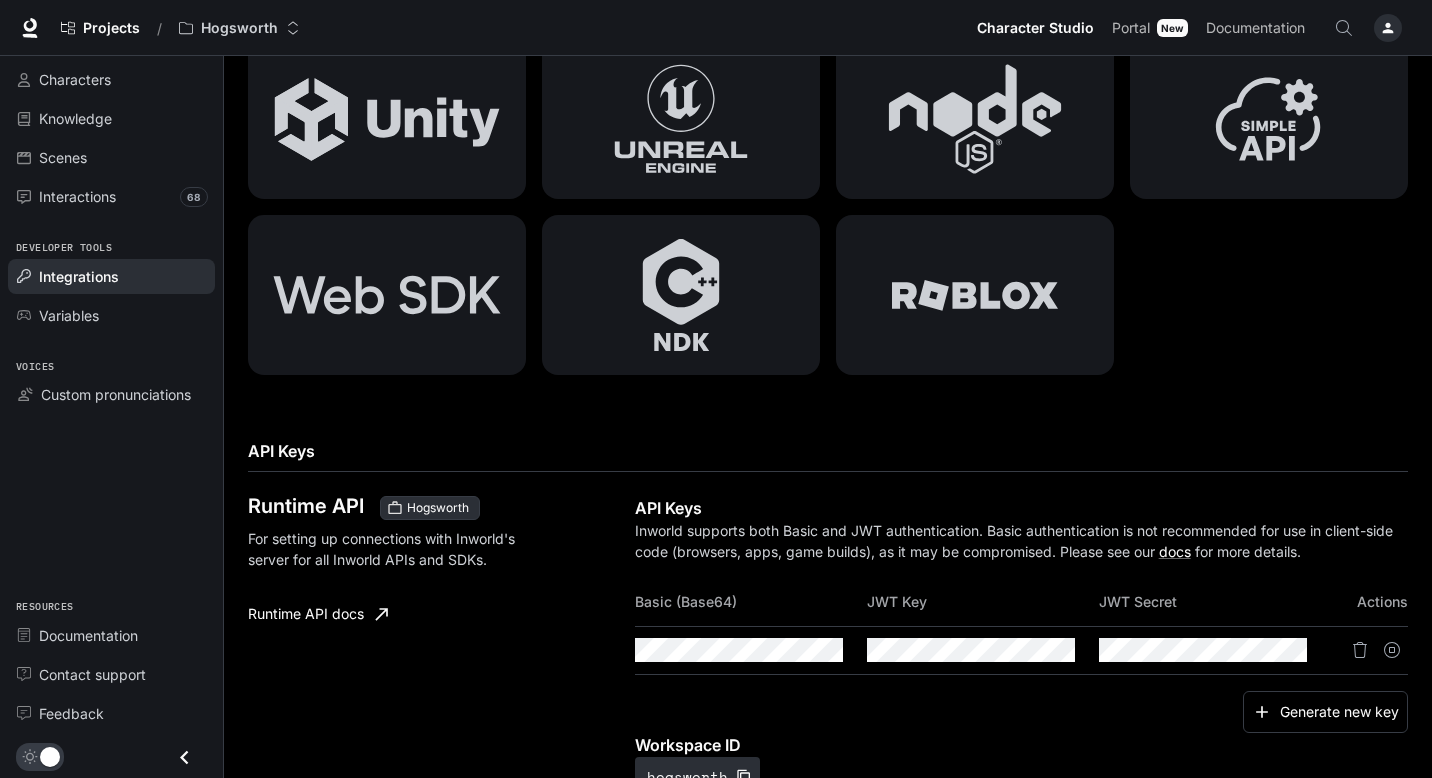 scroll, scrollTop: 0, scrollLeft: 0, axis: both 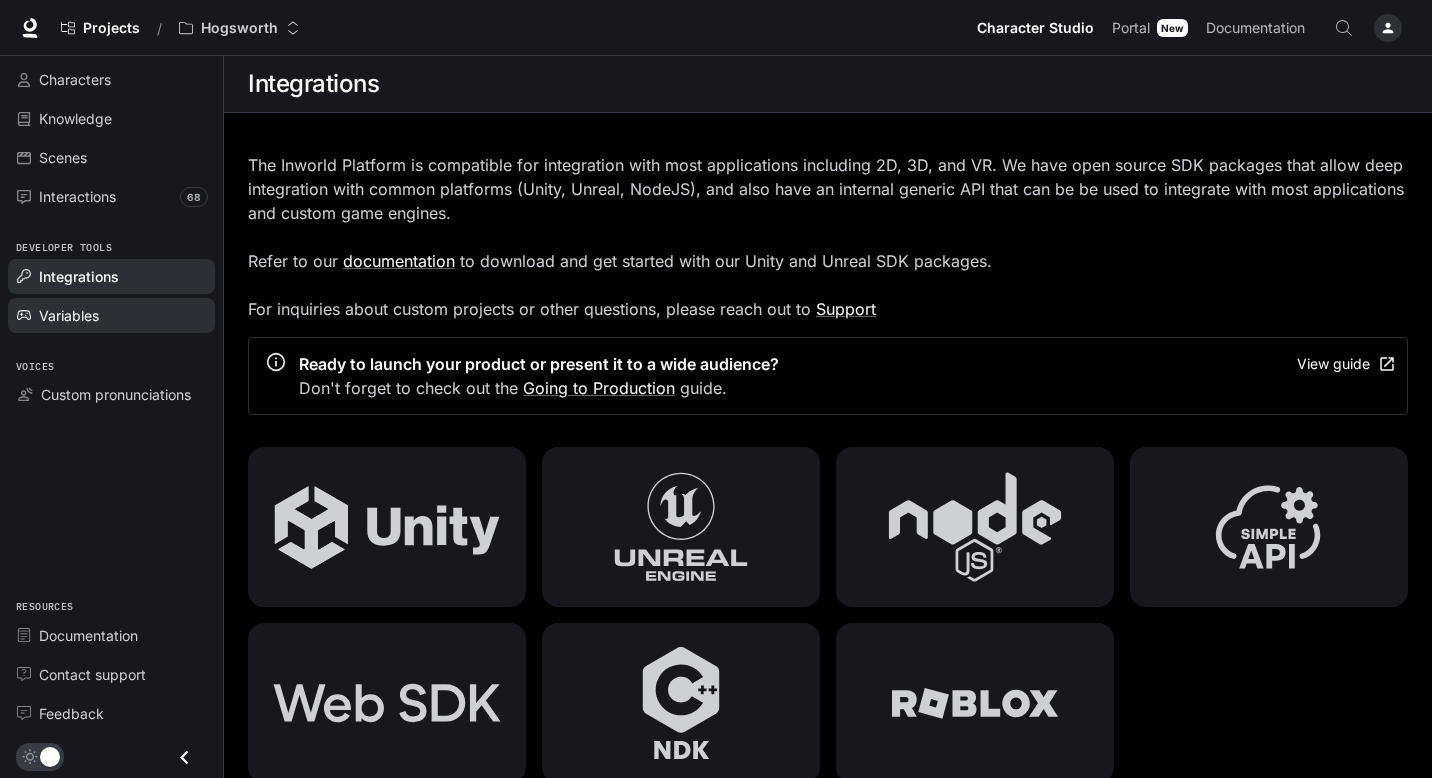 click on "Variables" at bounding box center (122, 315) 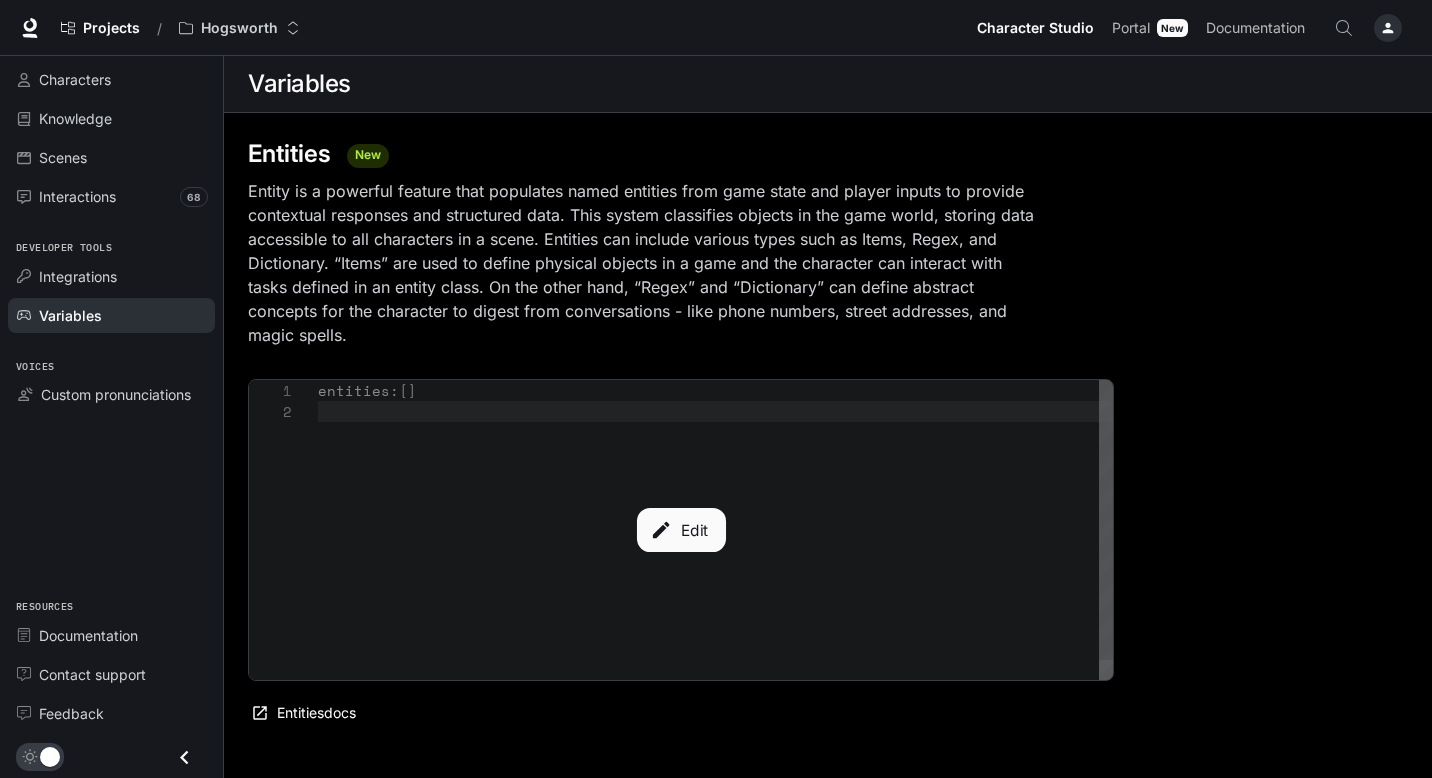 scroll, scrollTop: 21, scrollLeft: 0, axis: vertical 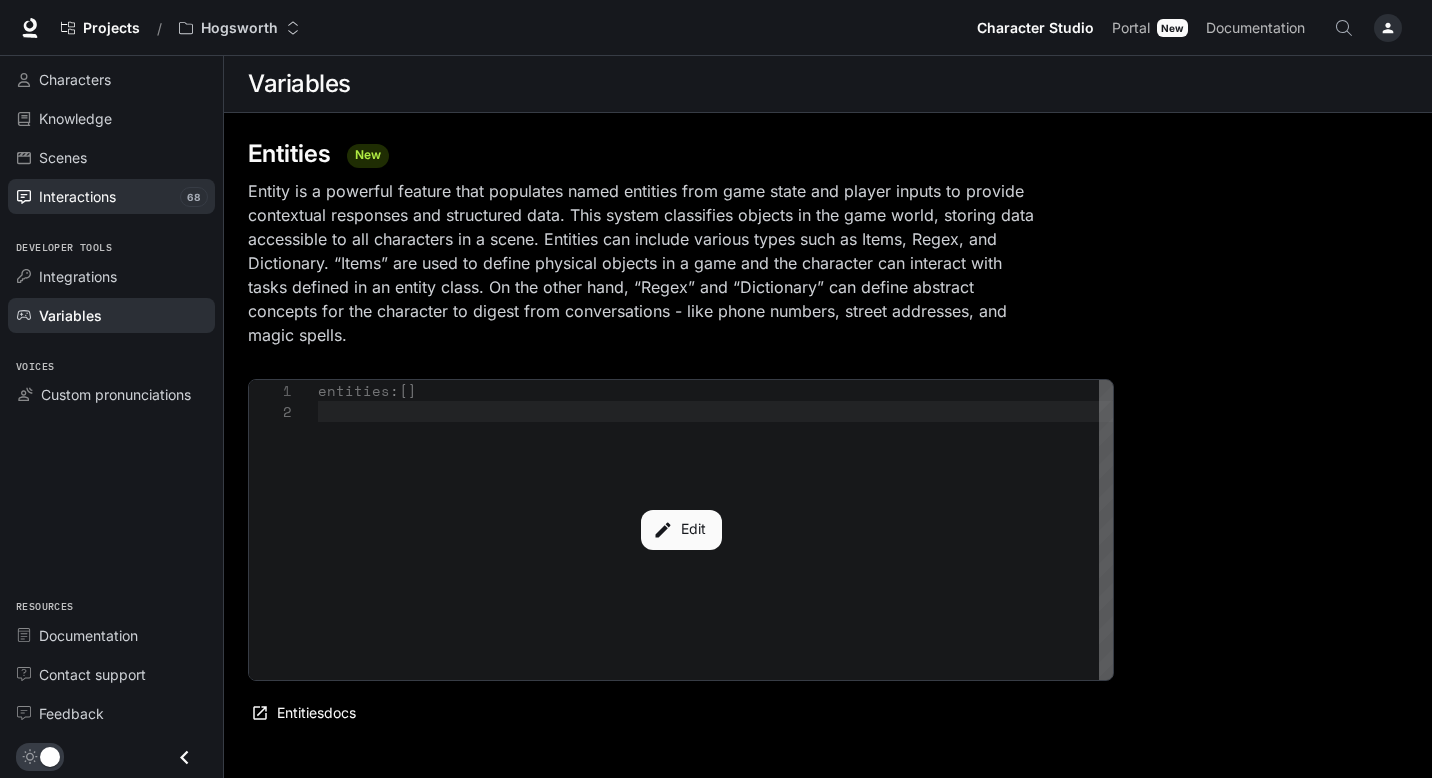 click on "Interactions" at bounding box center (122, 196) 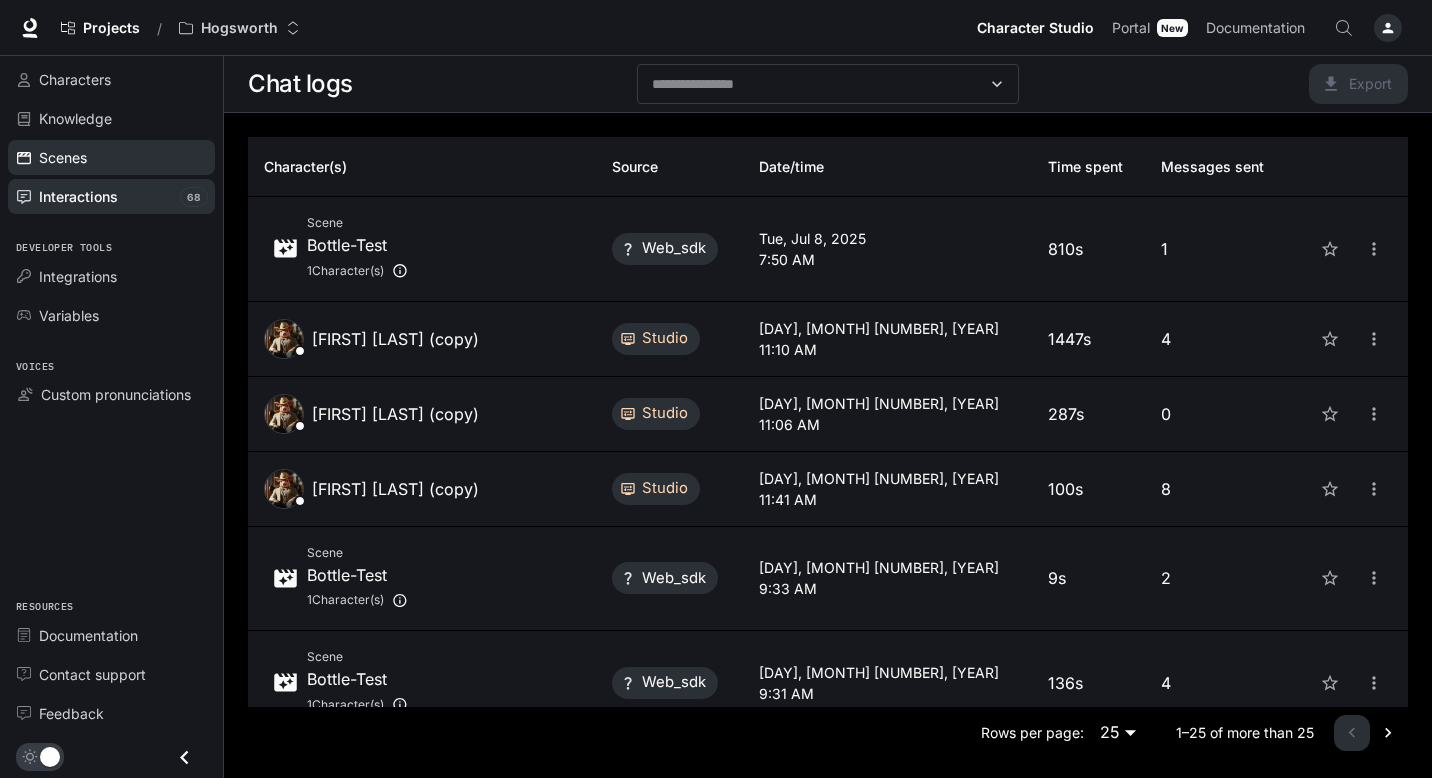 click on "Scenes" at bounding box center [122, 157] 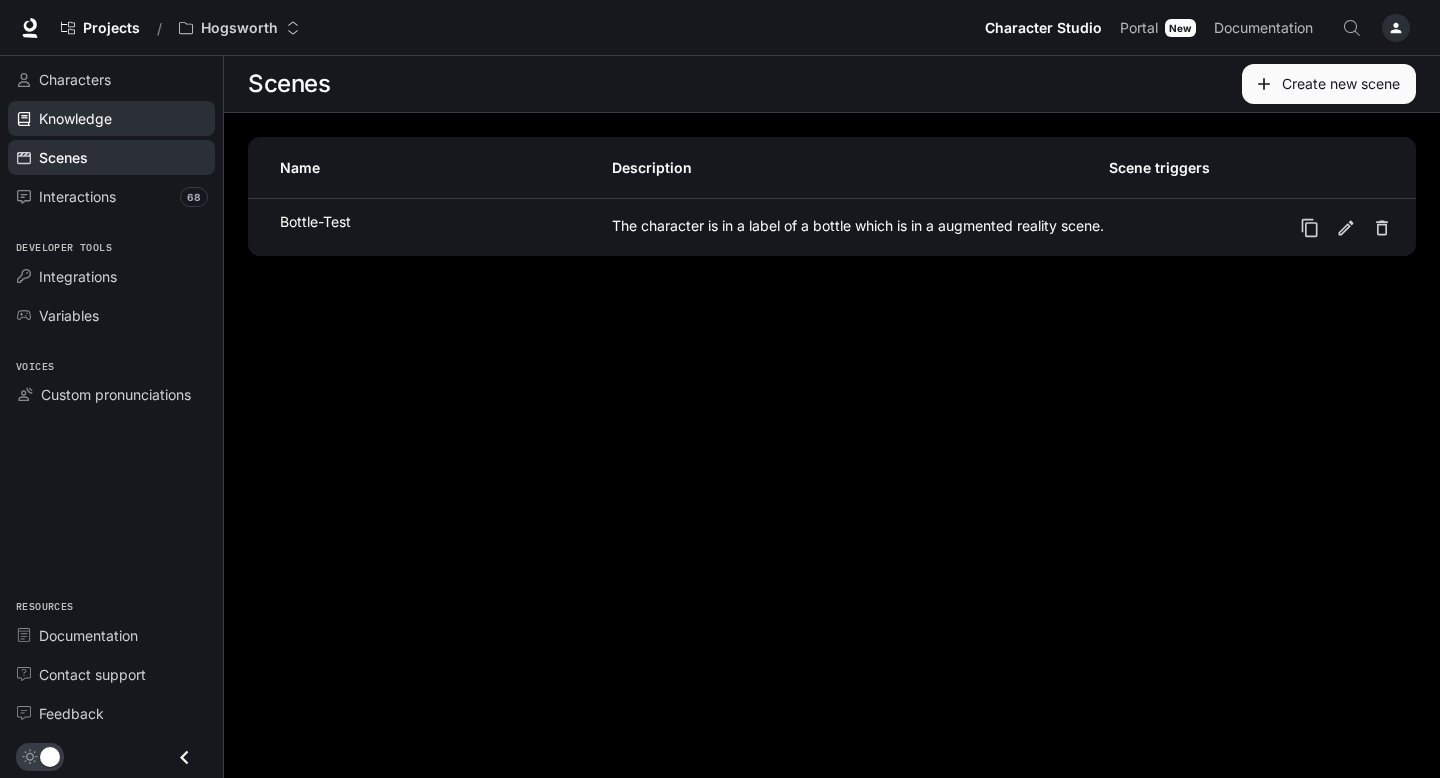 click on "Knowledge" at bounding box center (122, 118) 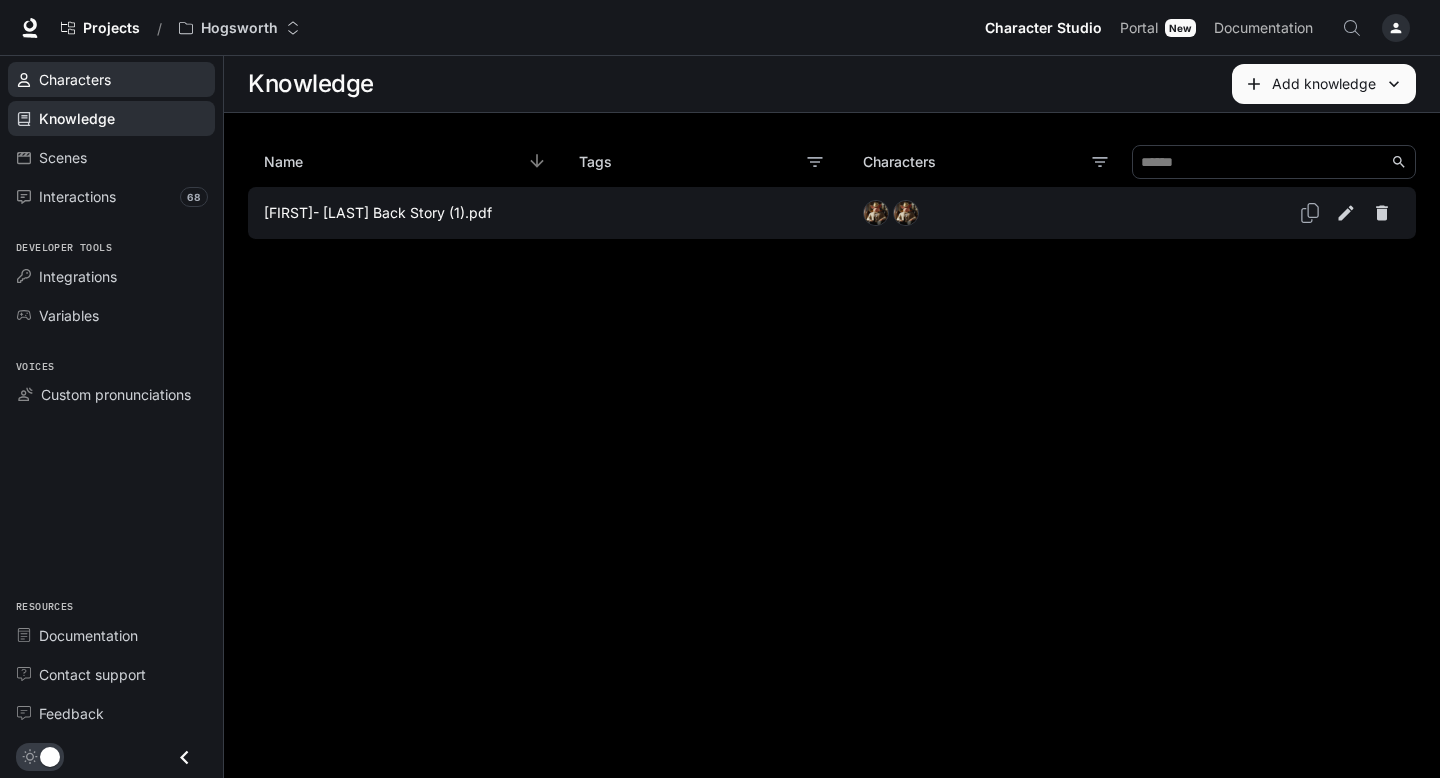 click on "Characters" at bounding box center (122, 79) 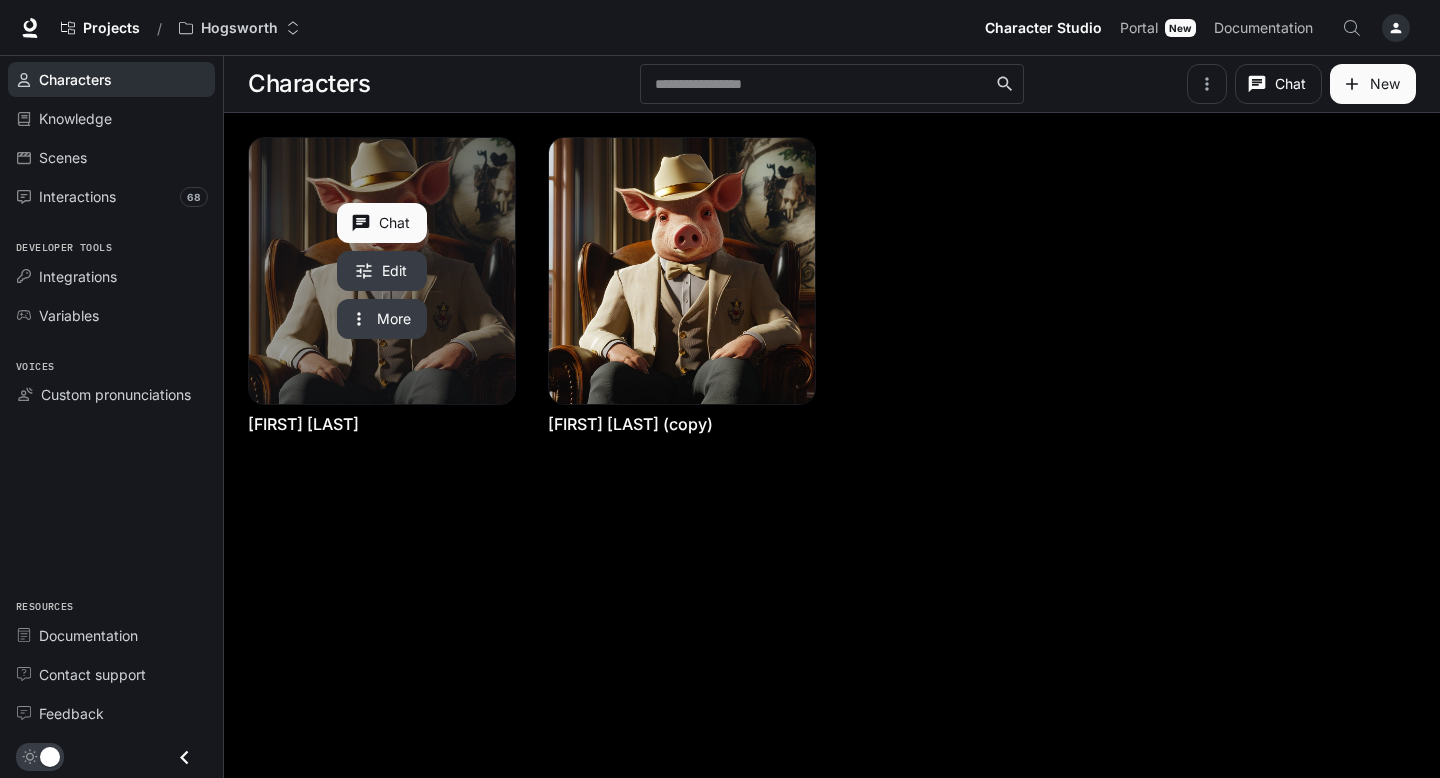 click at bounding box center (382, 271) 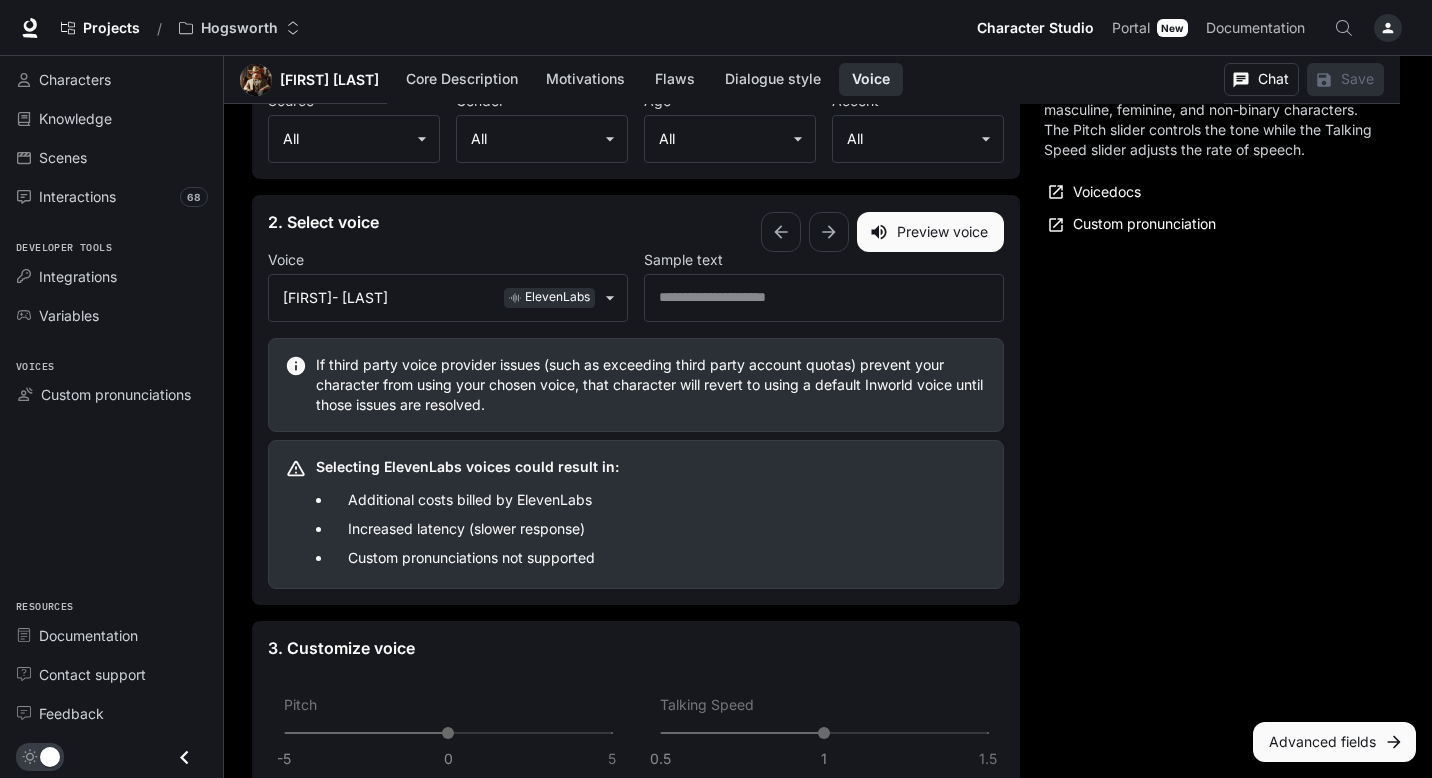 scroll, scrollTop: 2487, scrollLeft: 0, axis: vertical 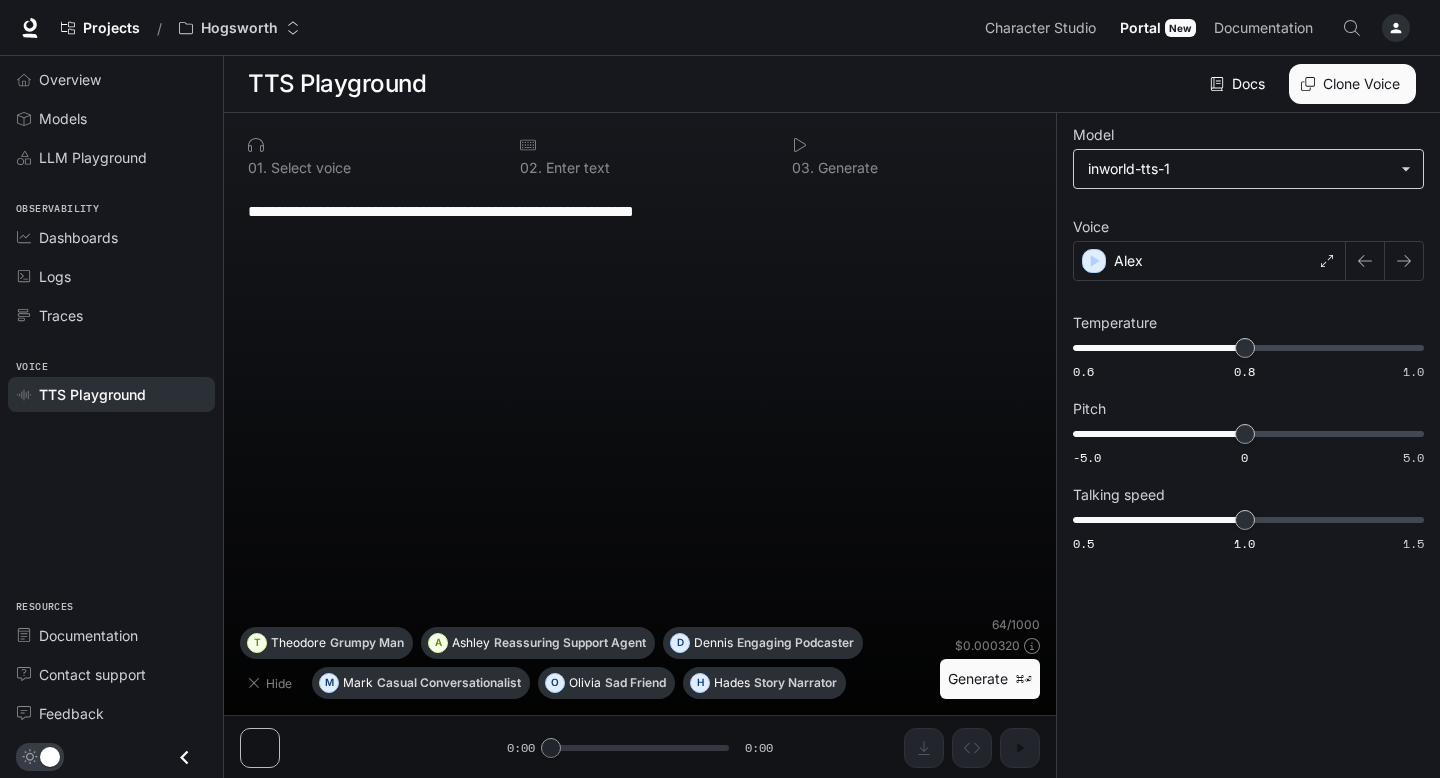 click on "**********" at bounding box center [720, 389] 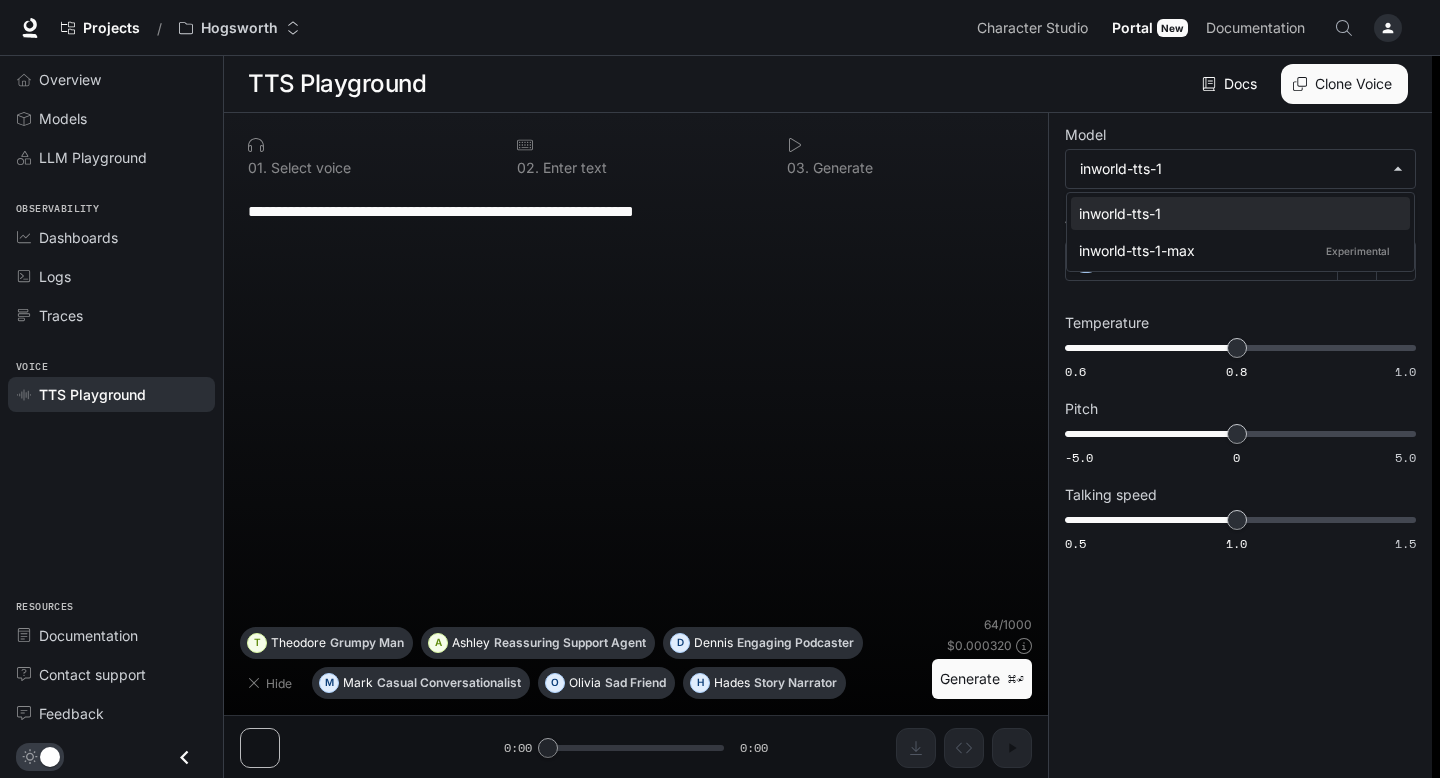 click at bounding box center [720, 389] 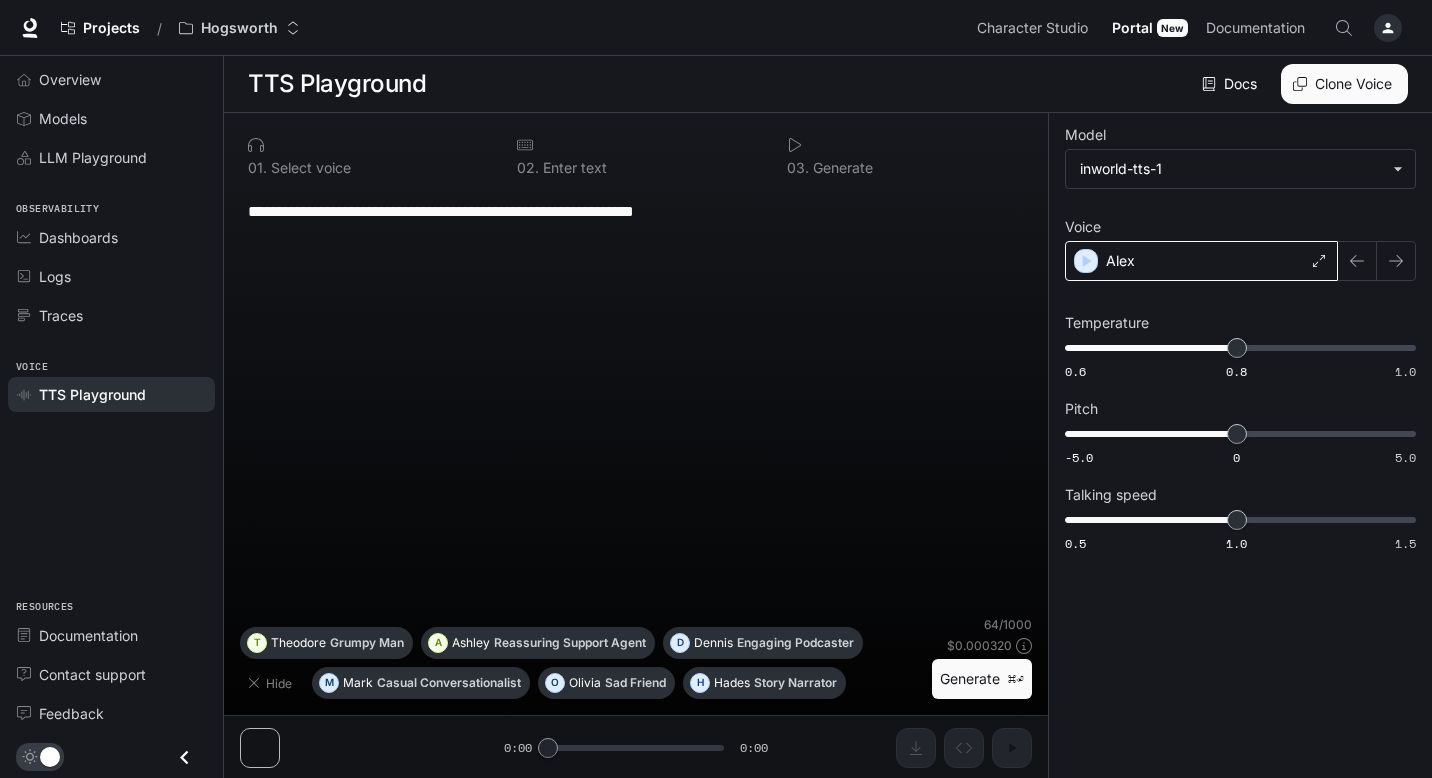 click on "Alex" at bounding box center [1201, 261] 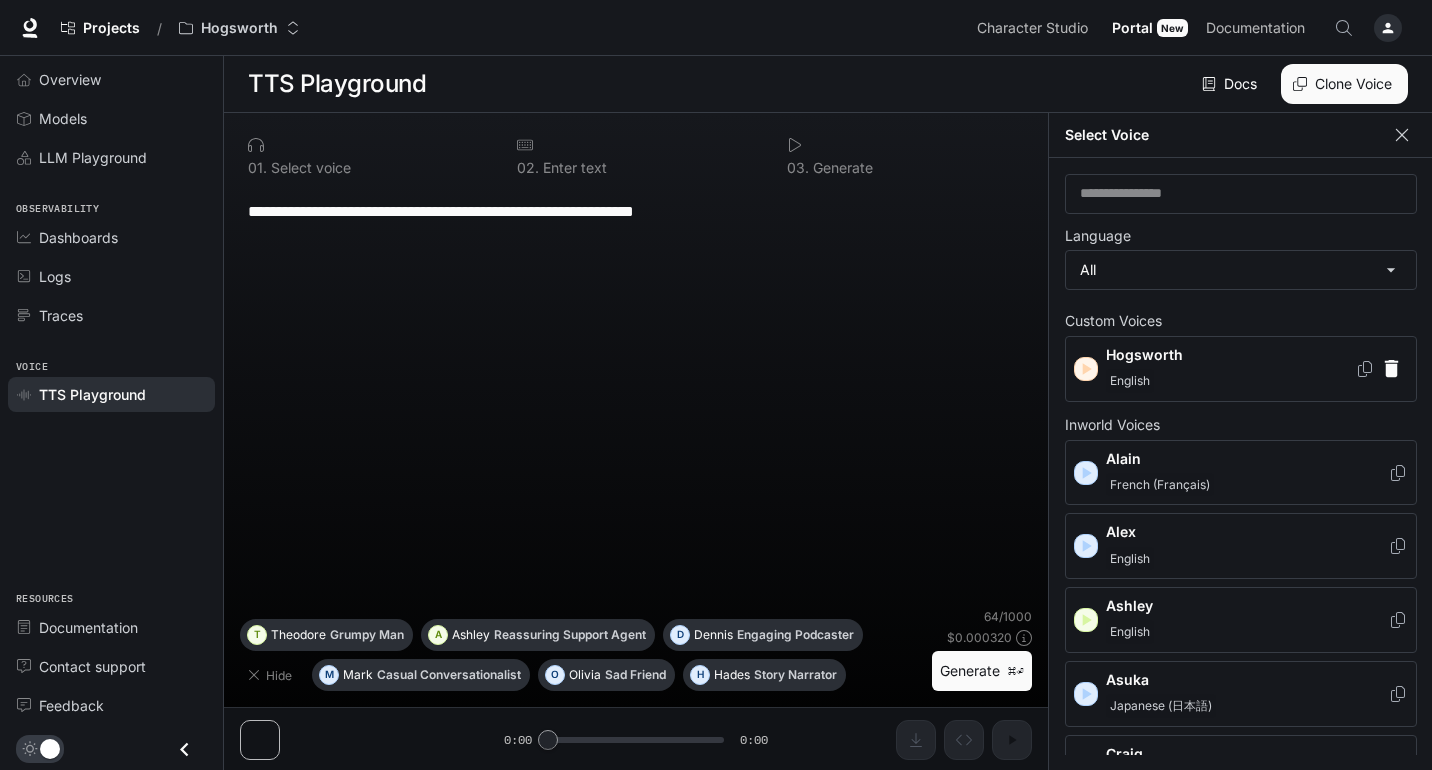 click at bounding box center (1402, 135) 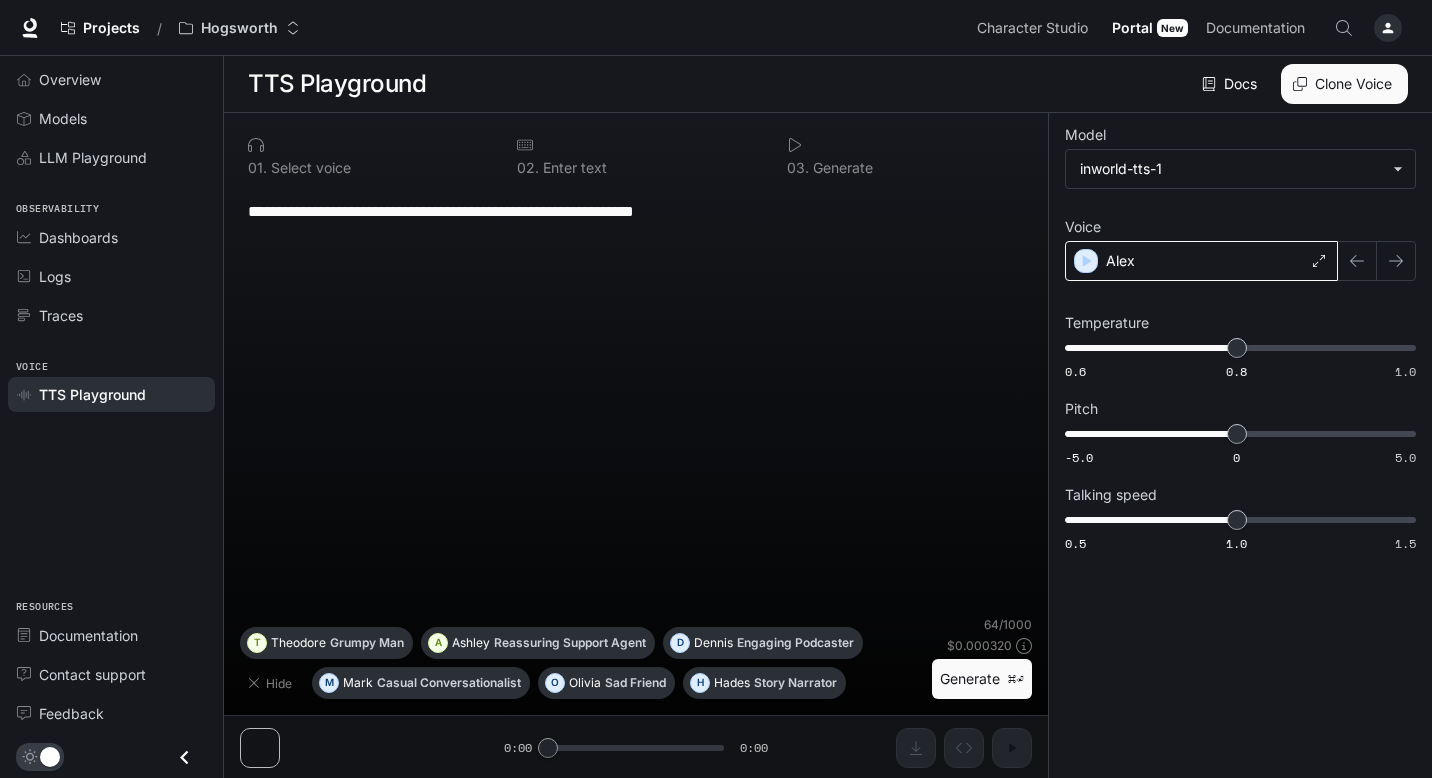 click on "Alex" at bounding box center (1201, 261) 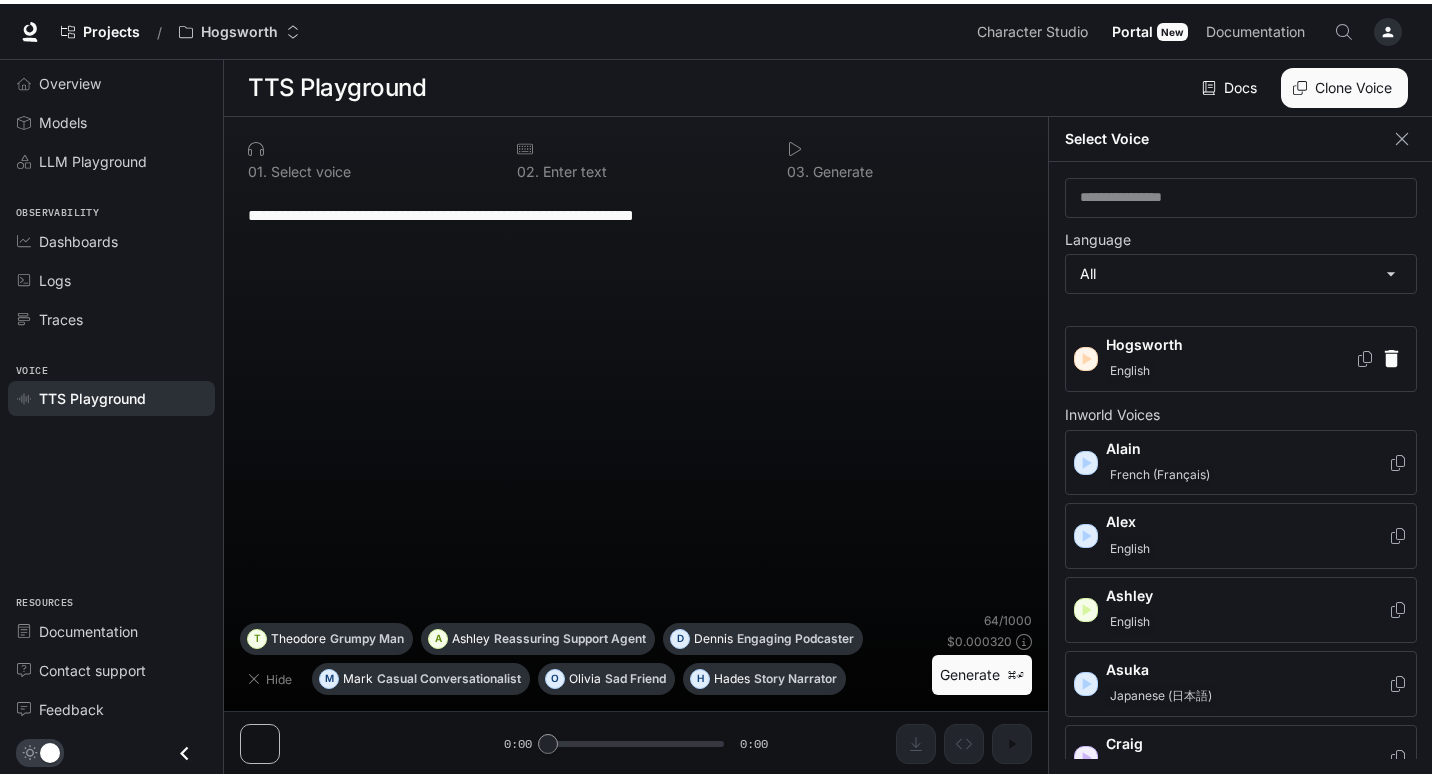 scroll, scrollTop: 0, scrollLeft: 0, axis: both 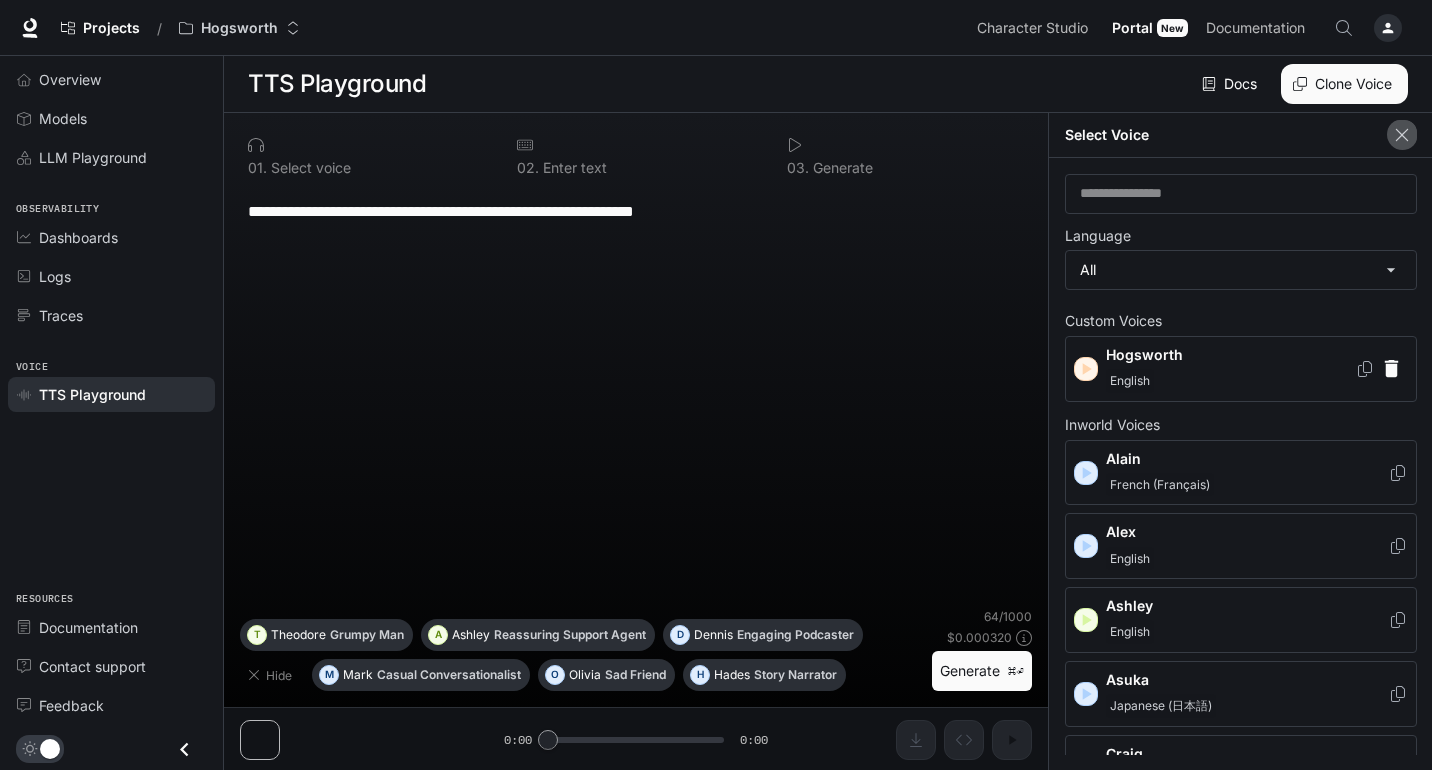 click at bounding box center [1402, 135] 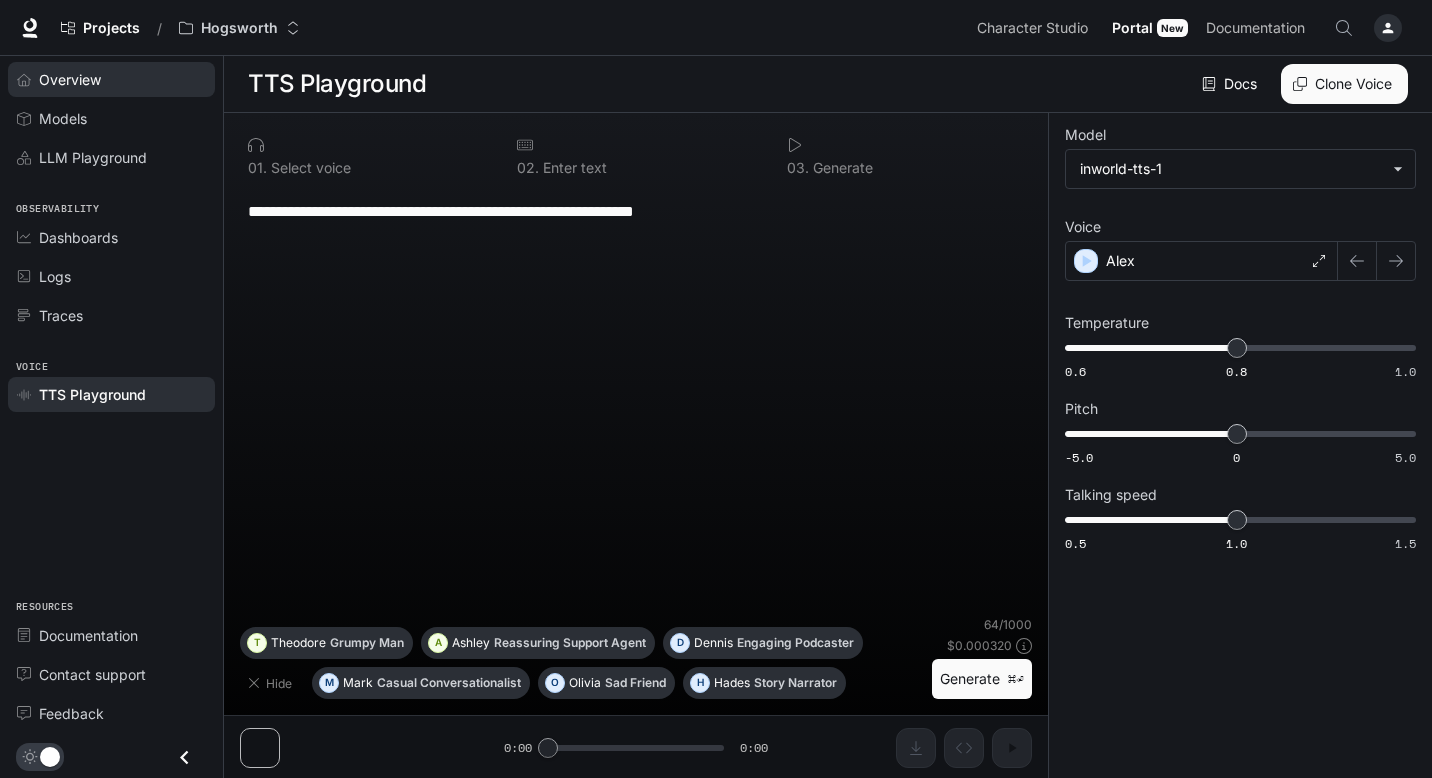 click on "Overview" at bounding box center (122, 79) 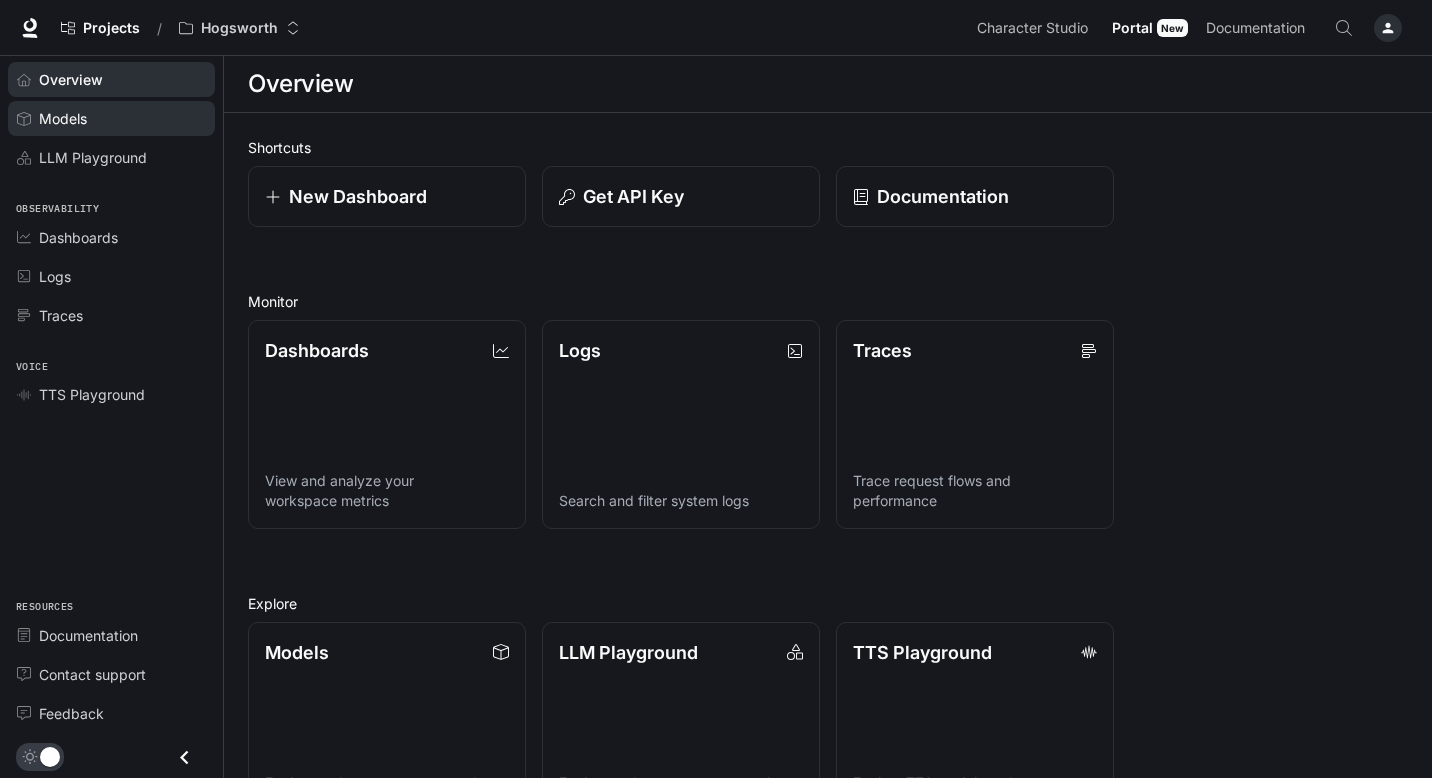 click on "Models" at bounding box center (122, 118) 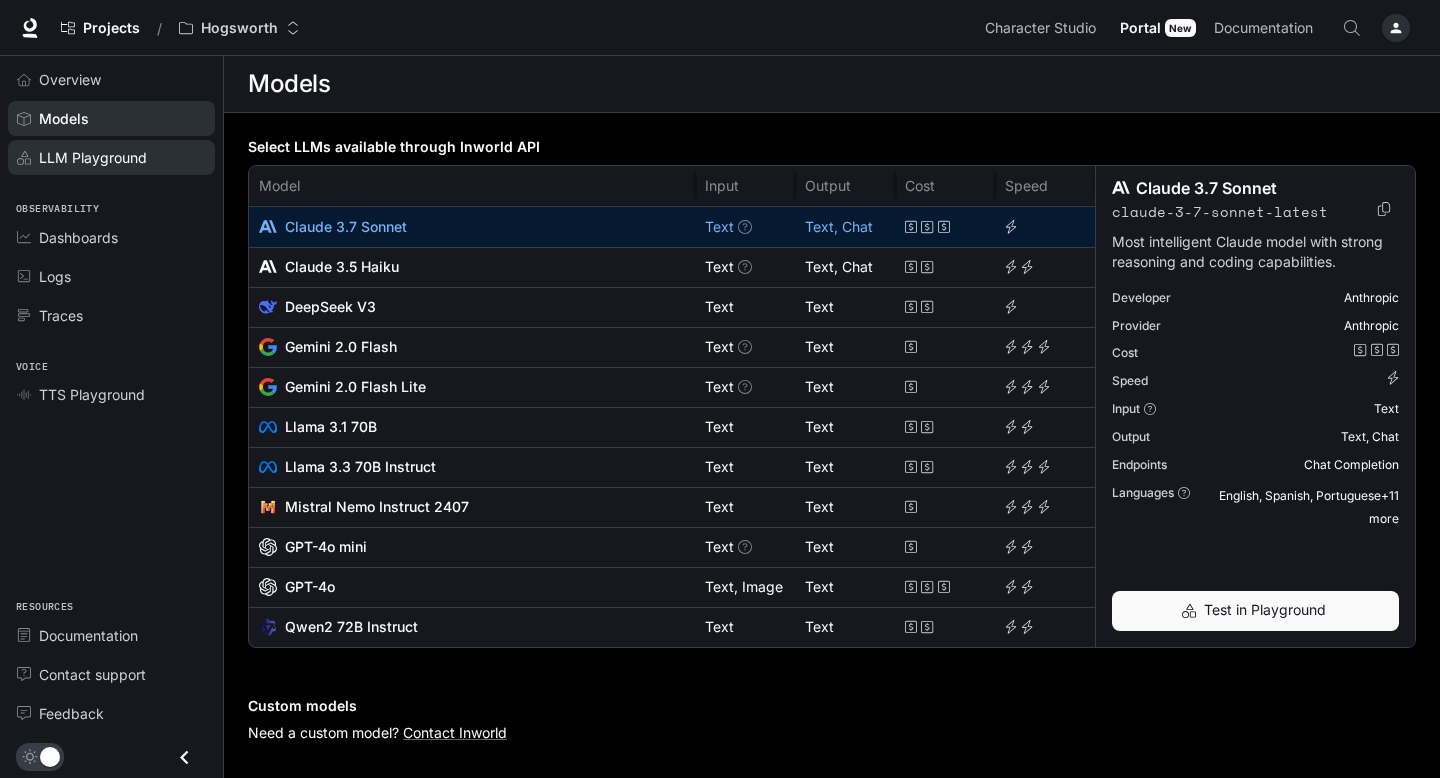 click on "LLM Playground" at bounding box center [93, 157] 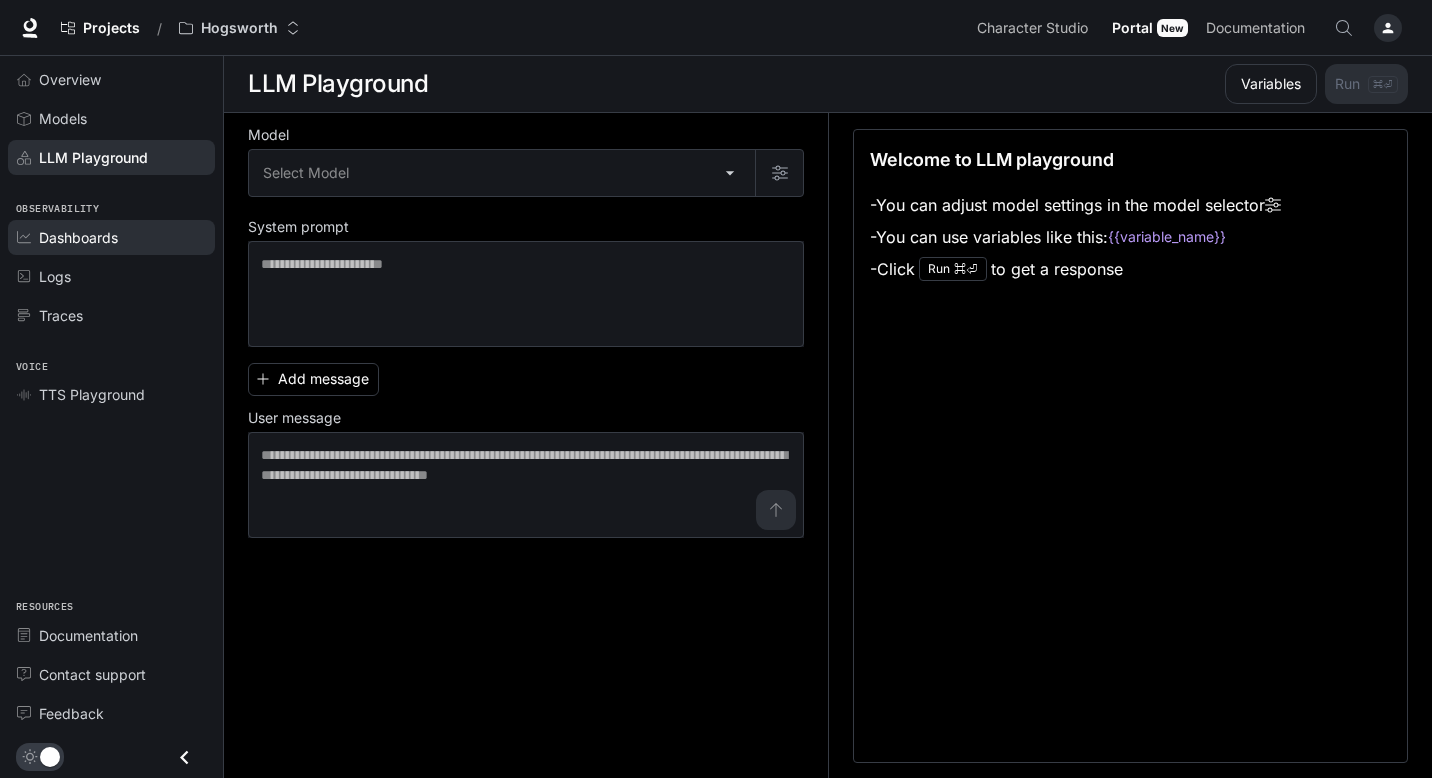 click on "Dashboards" at bounding box center (122, 237) 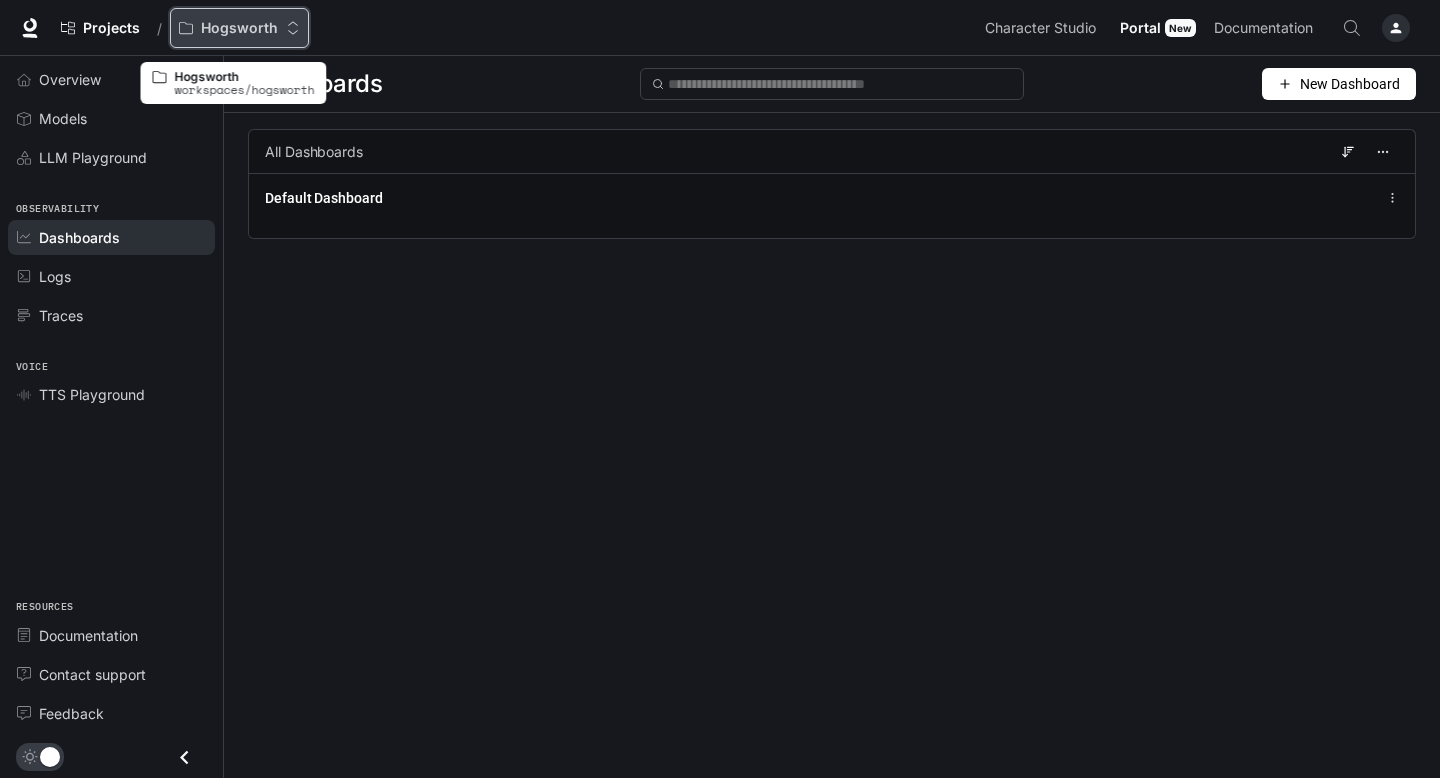 click on "Hogsworth" at bounding box center (239, 28) 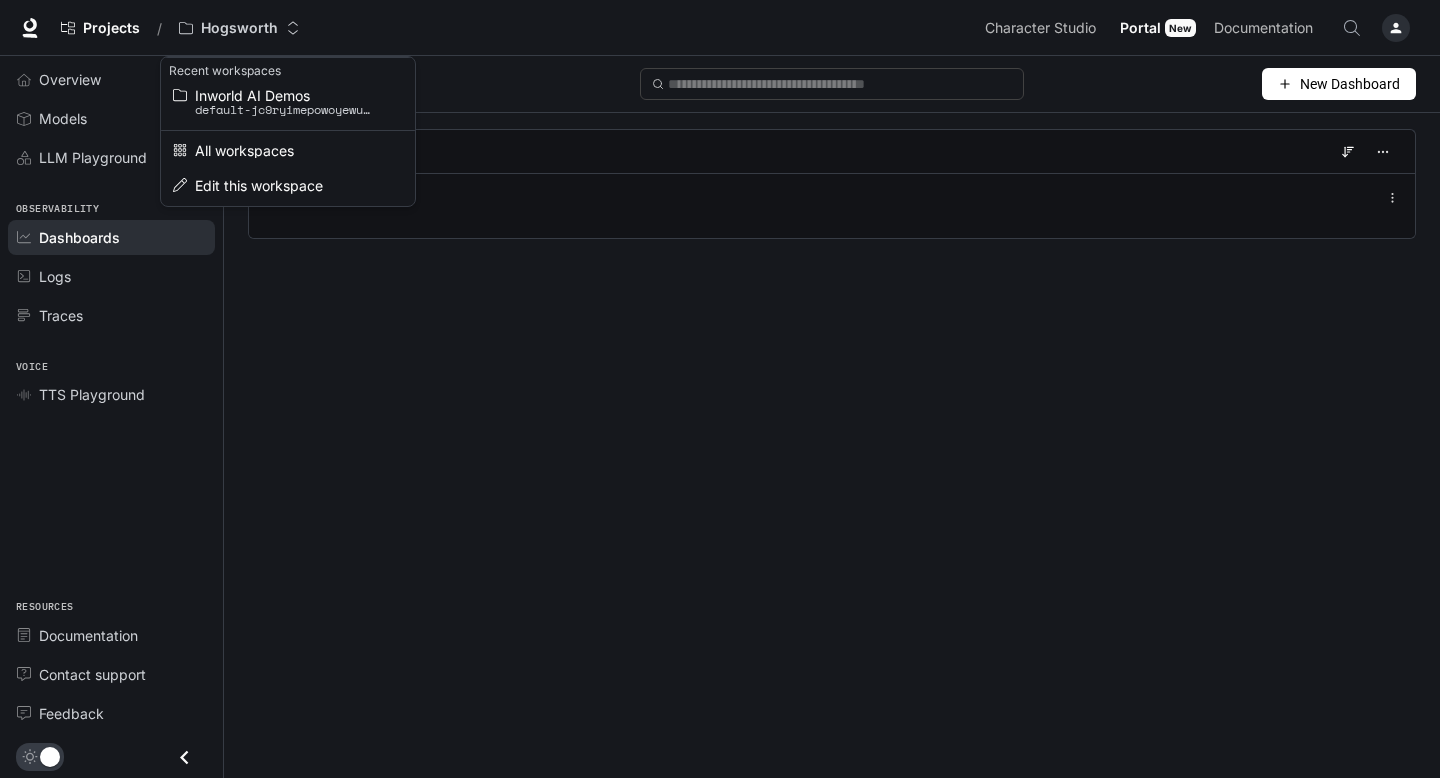 click at bounding box center [720, 389] 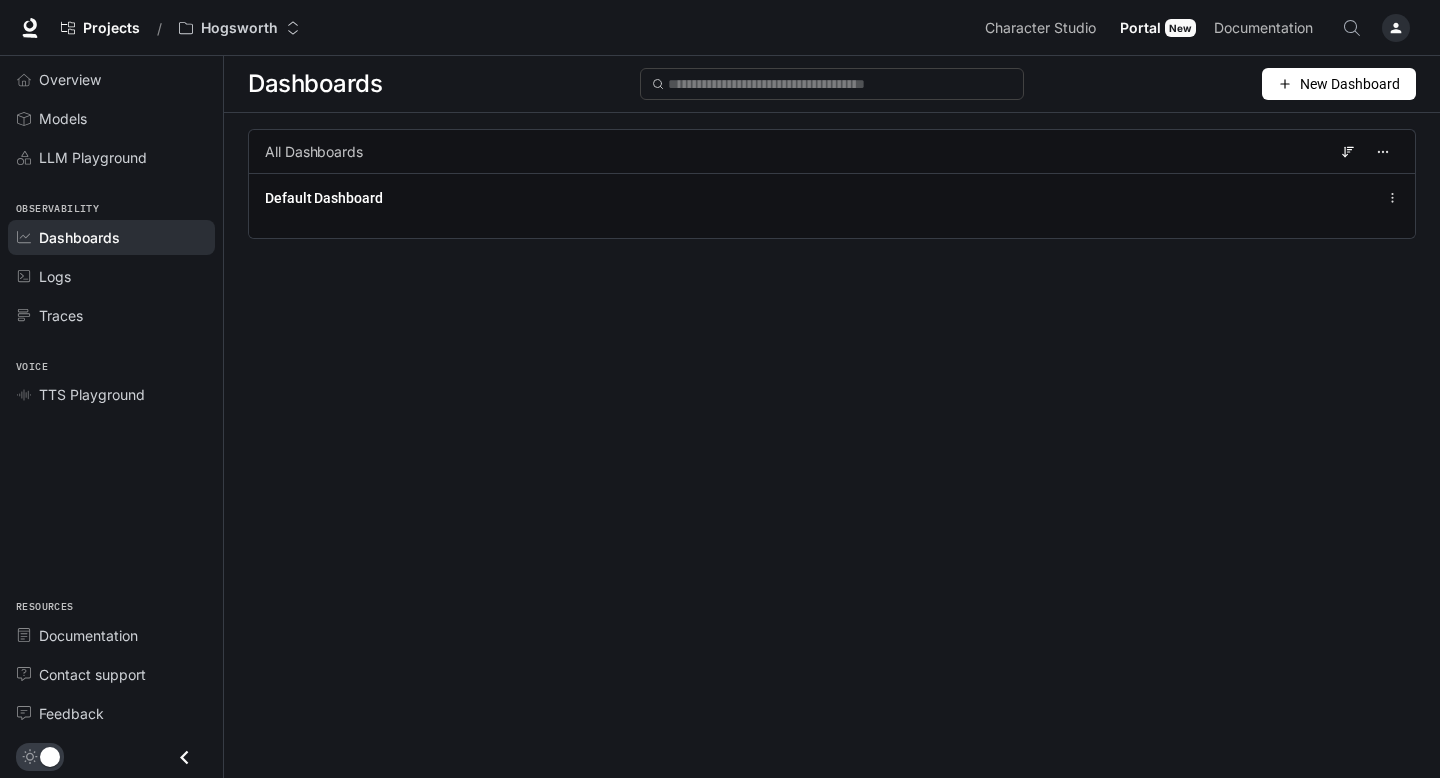 click at bounding box center [1396, 28] 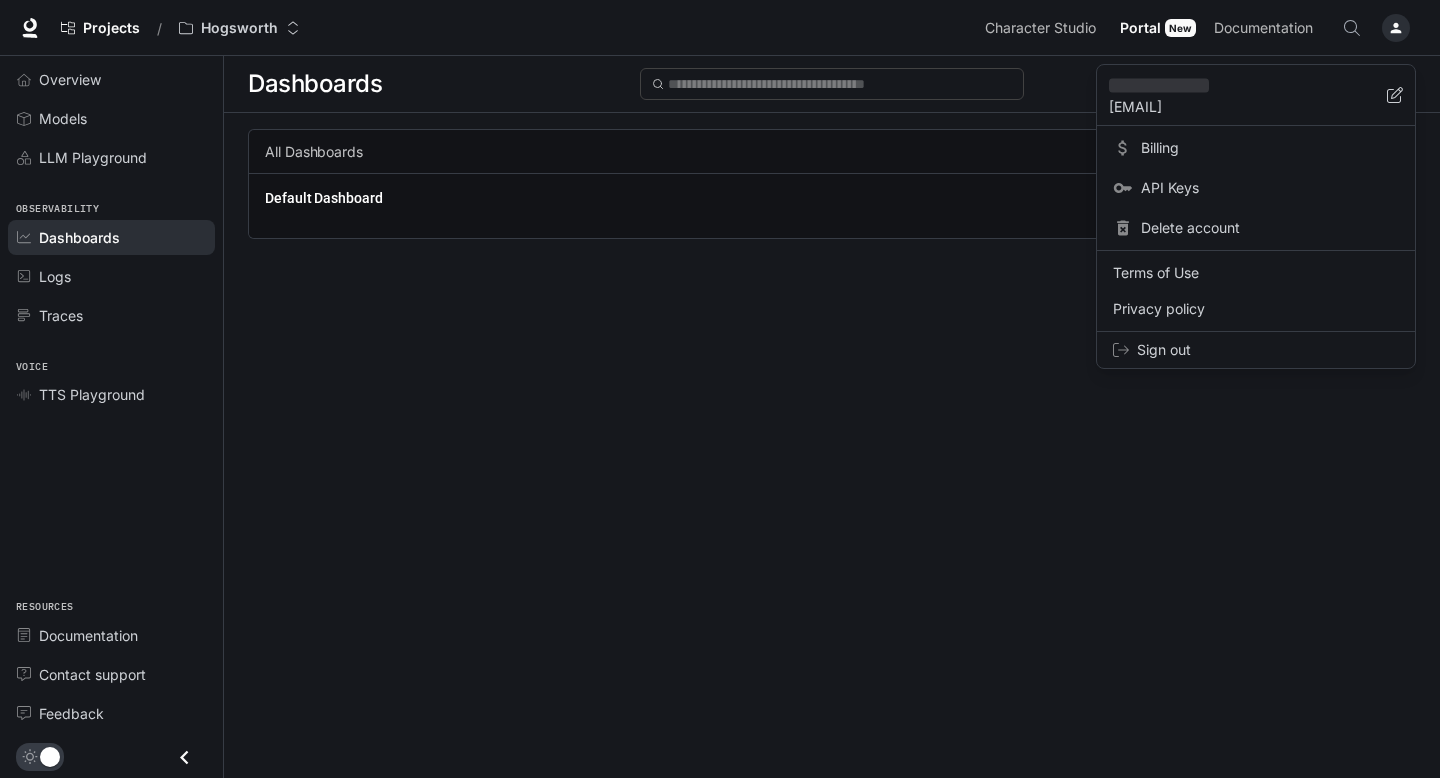 click at bounding box center (720, 389) 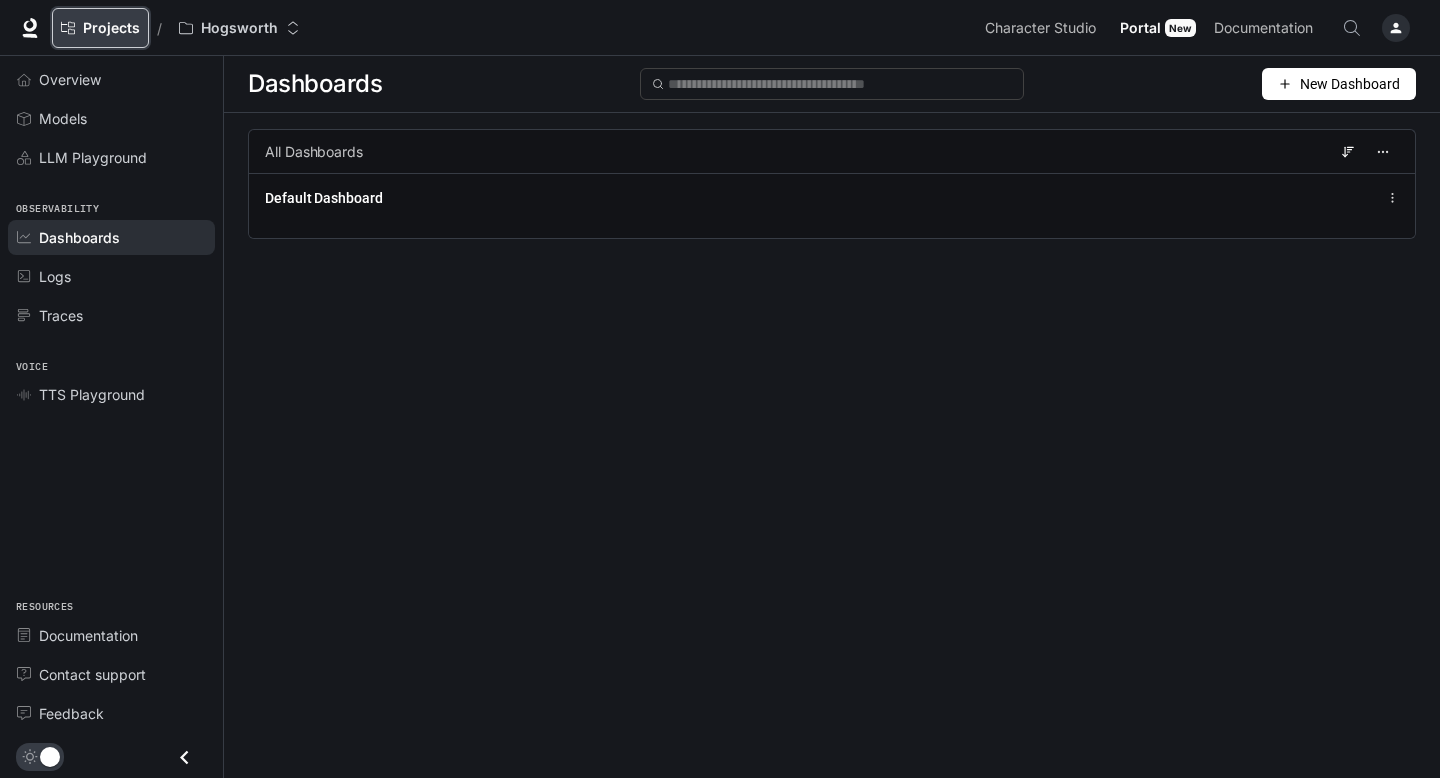 click on "Projects" at bounding box center (100, 28) 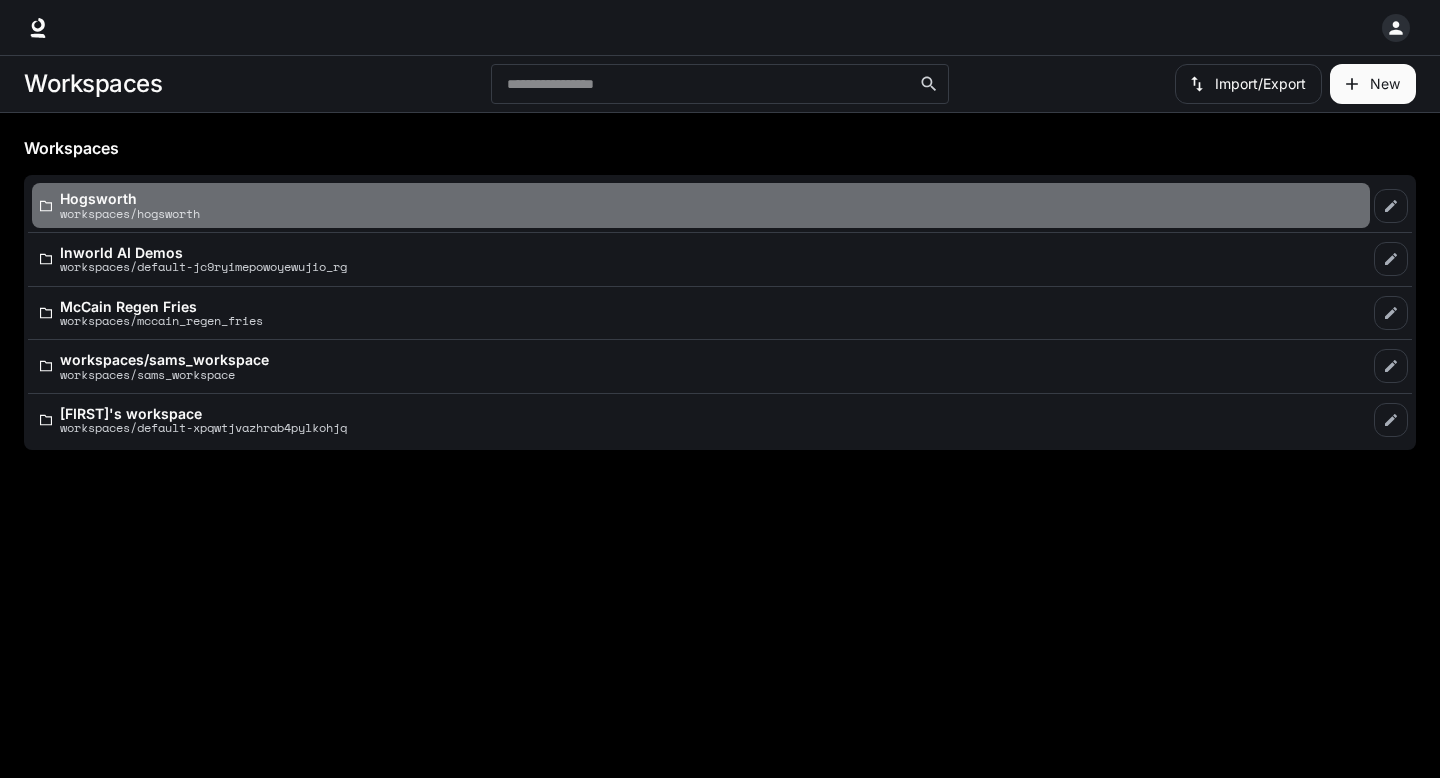 click on "[FIRST] workspaces/hogsworth" at bounding box center (701, 205) 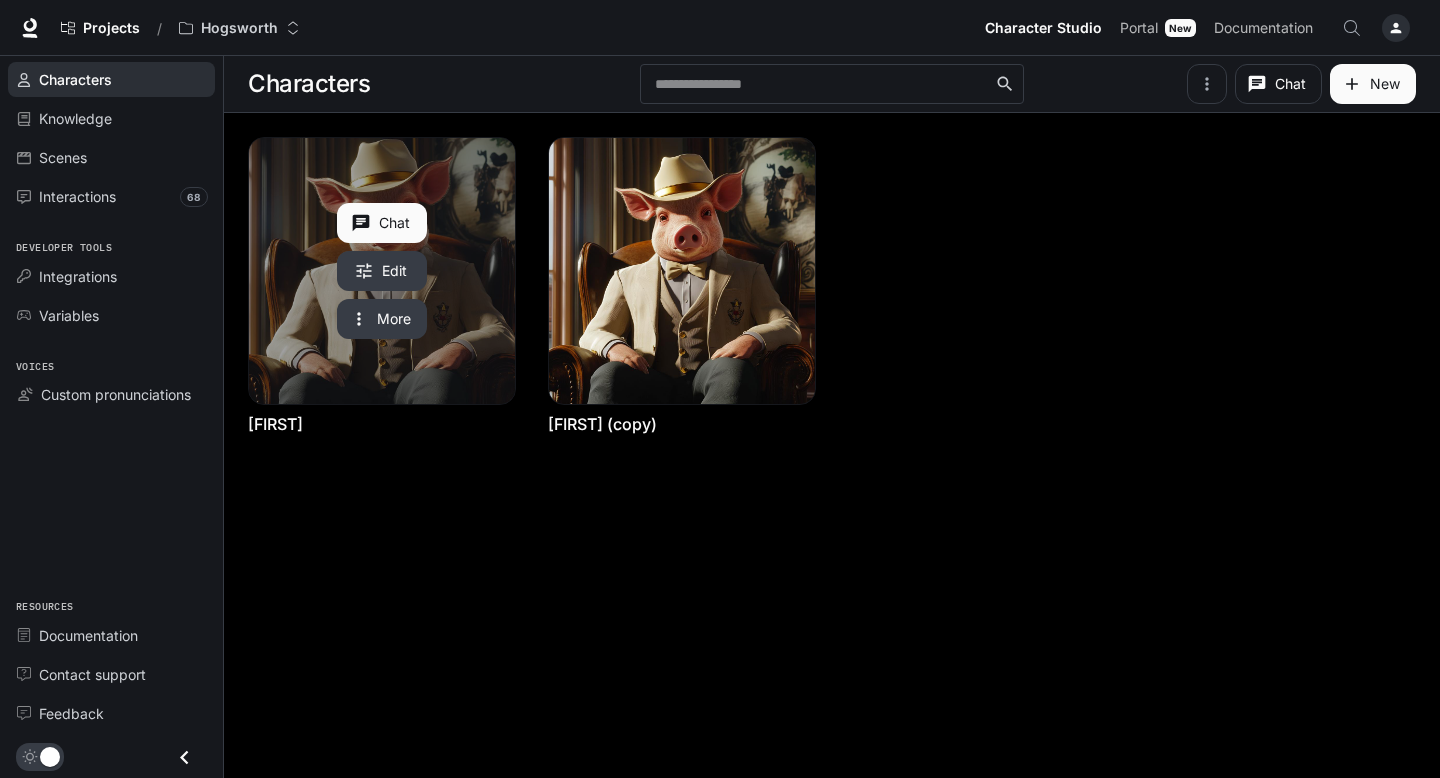click on "Edit" at bounding box center (382, 271) 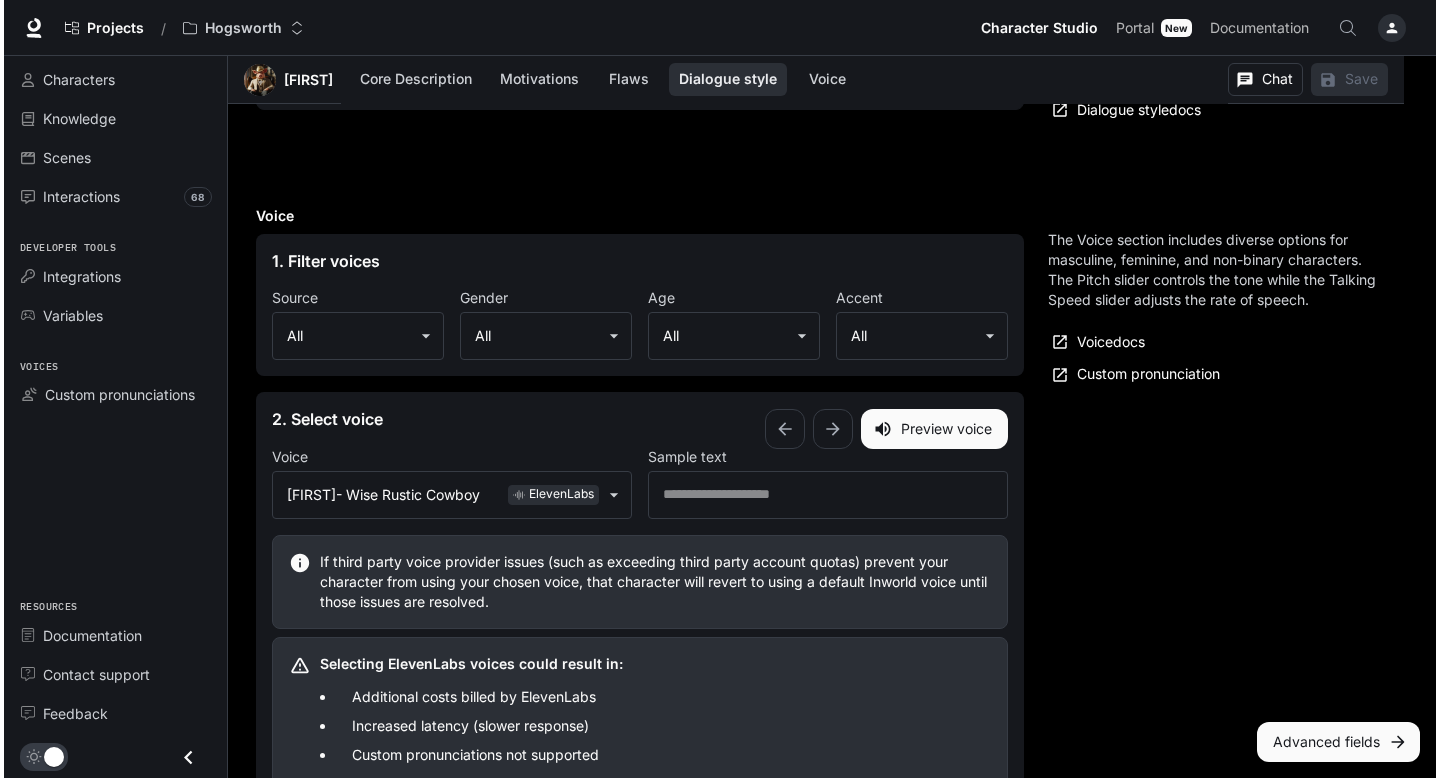 scroll, scrollTop: 2585, scrollLeft: 0, axis: vertical 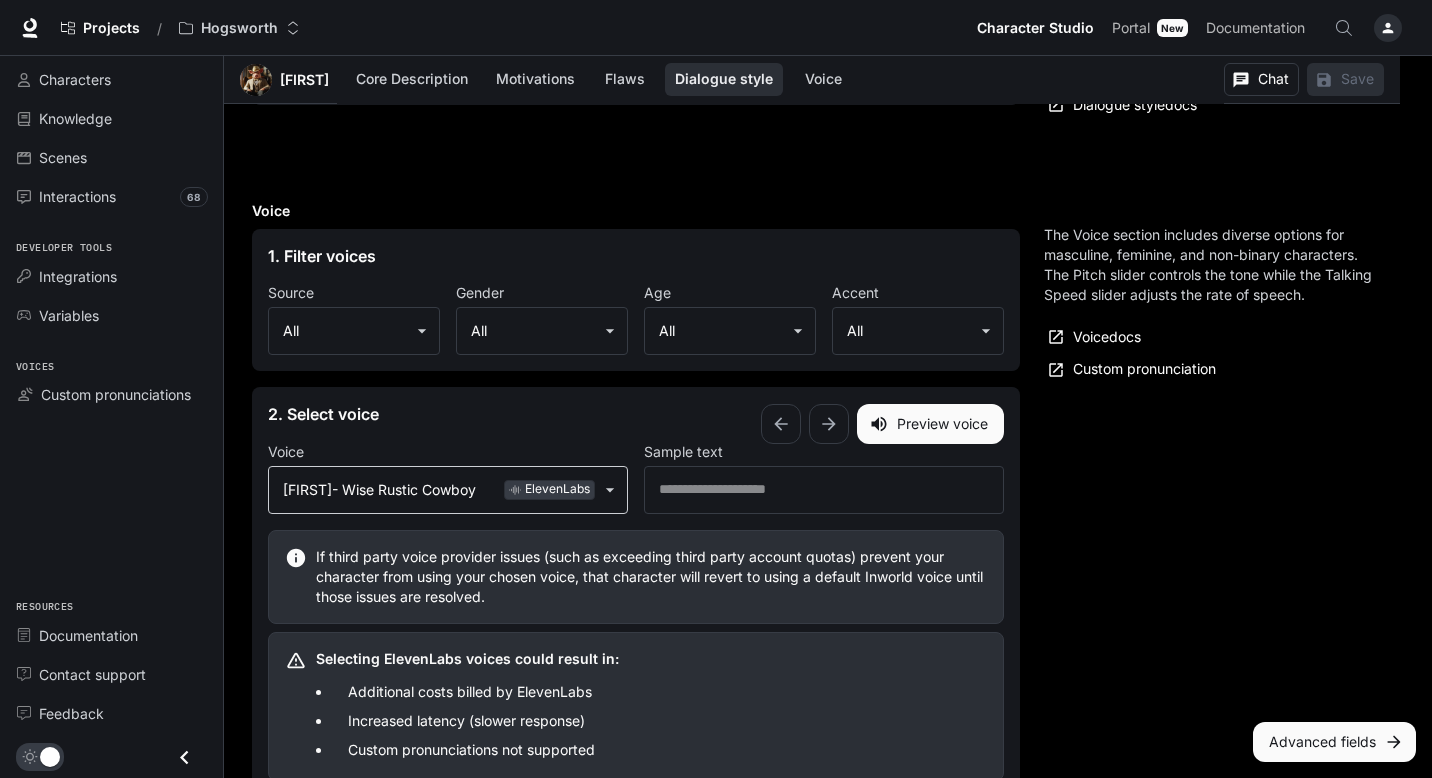click on "**********" at bounding box center [716, -705] 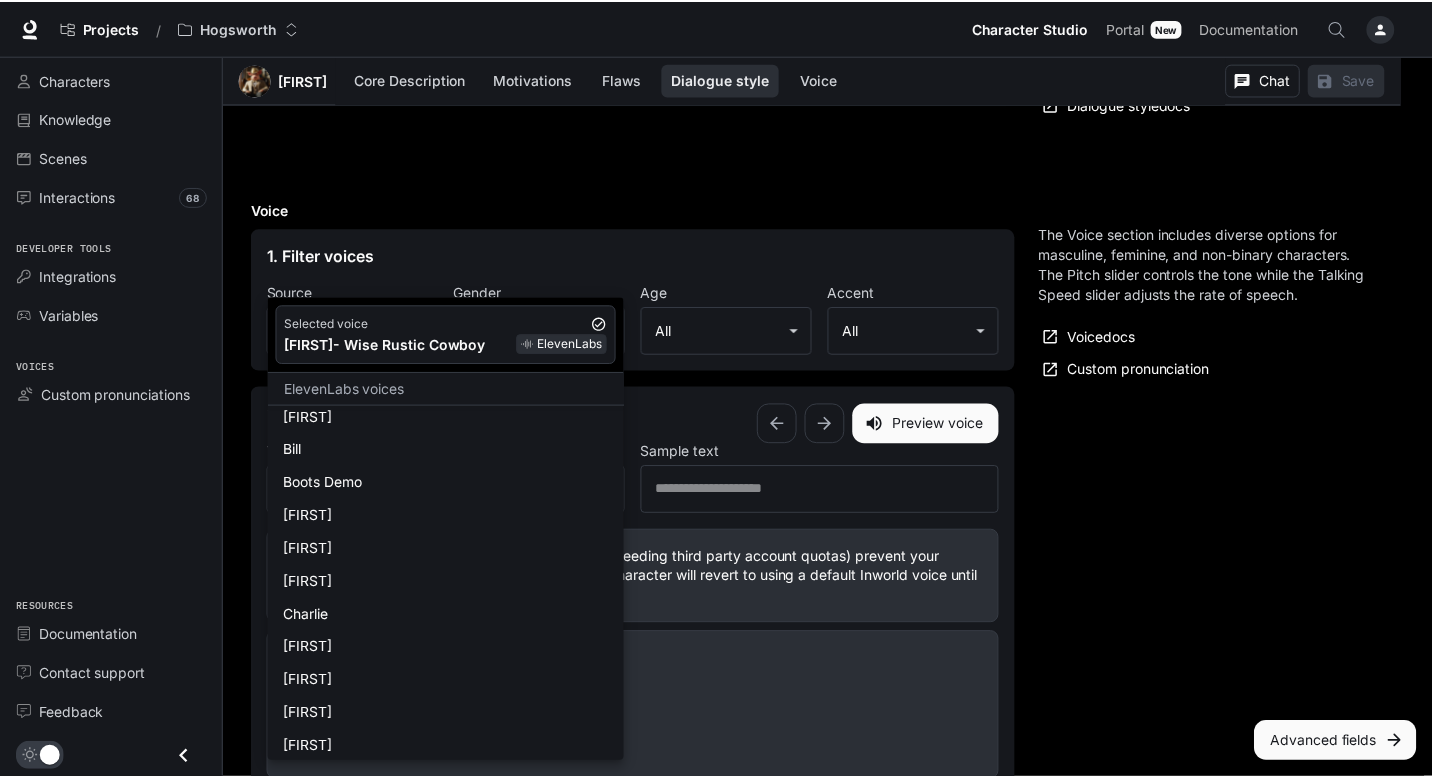 scroll, scrollTop: 0, scrollLeft: 0, axis: both 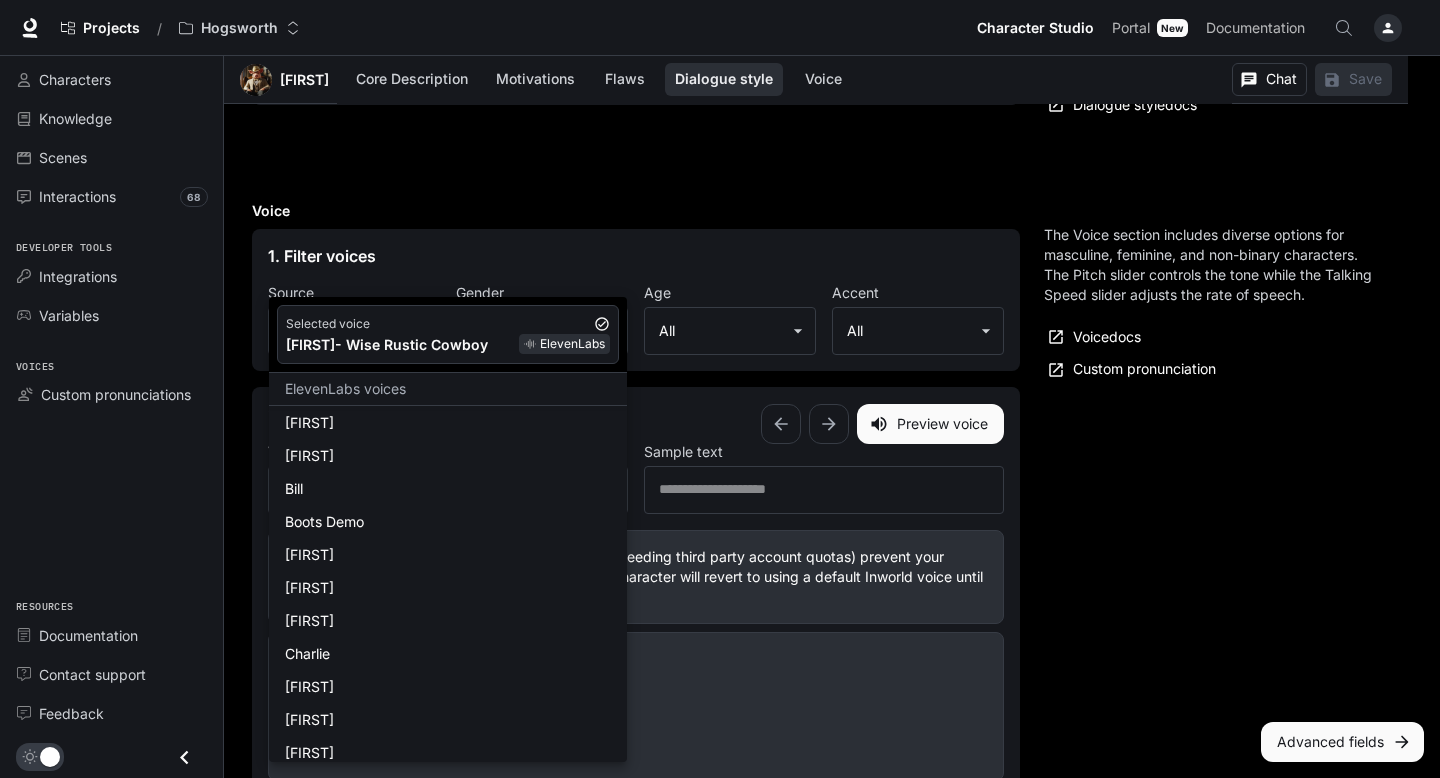 click at bounding box center (720, 389) 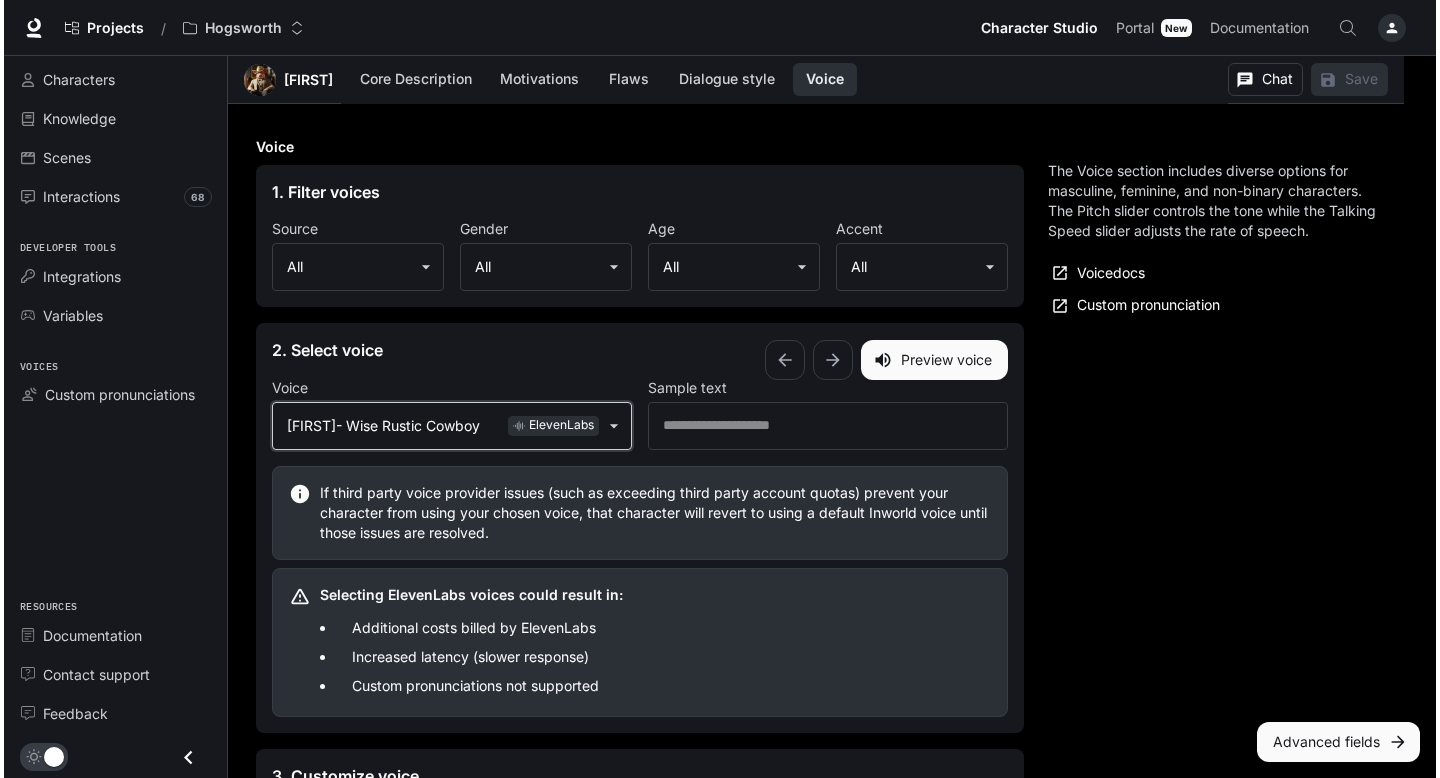 scroll, scrollTop: 2619, scrollLeft: 0, axis: vertical 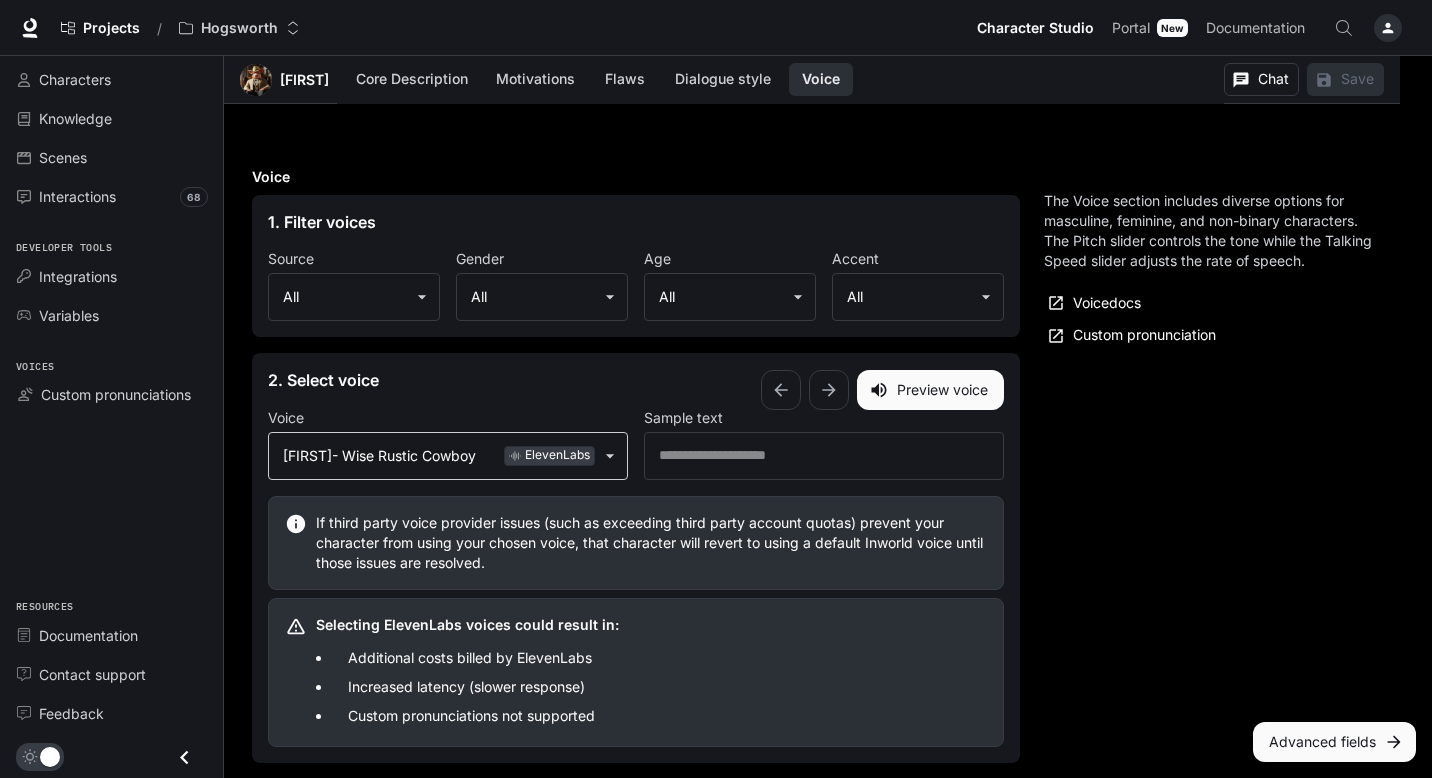 click on "**********" at bounding box center [716, -739] 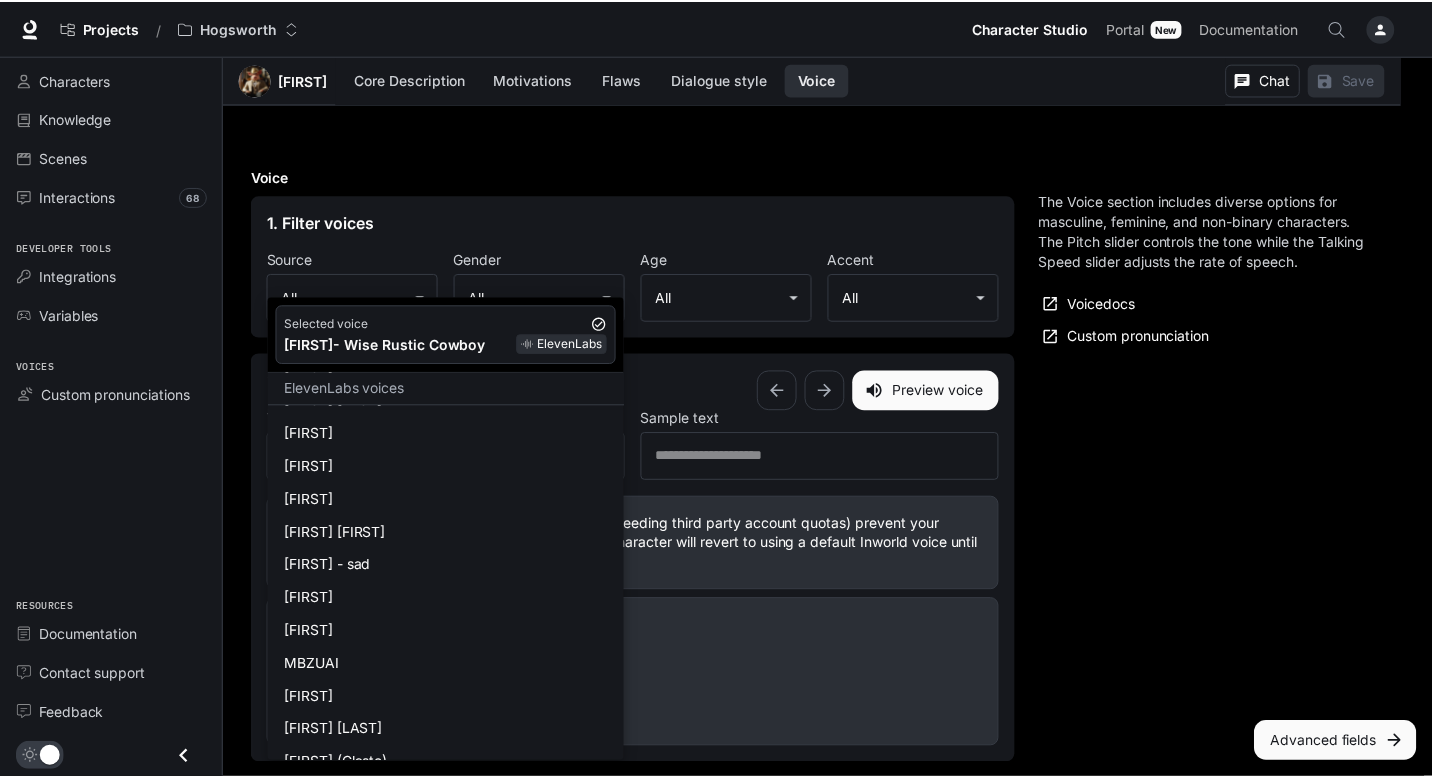 scroll, scrollTop: 0, scrollLeft: 0, axis: both 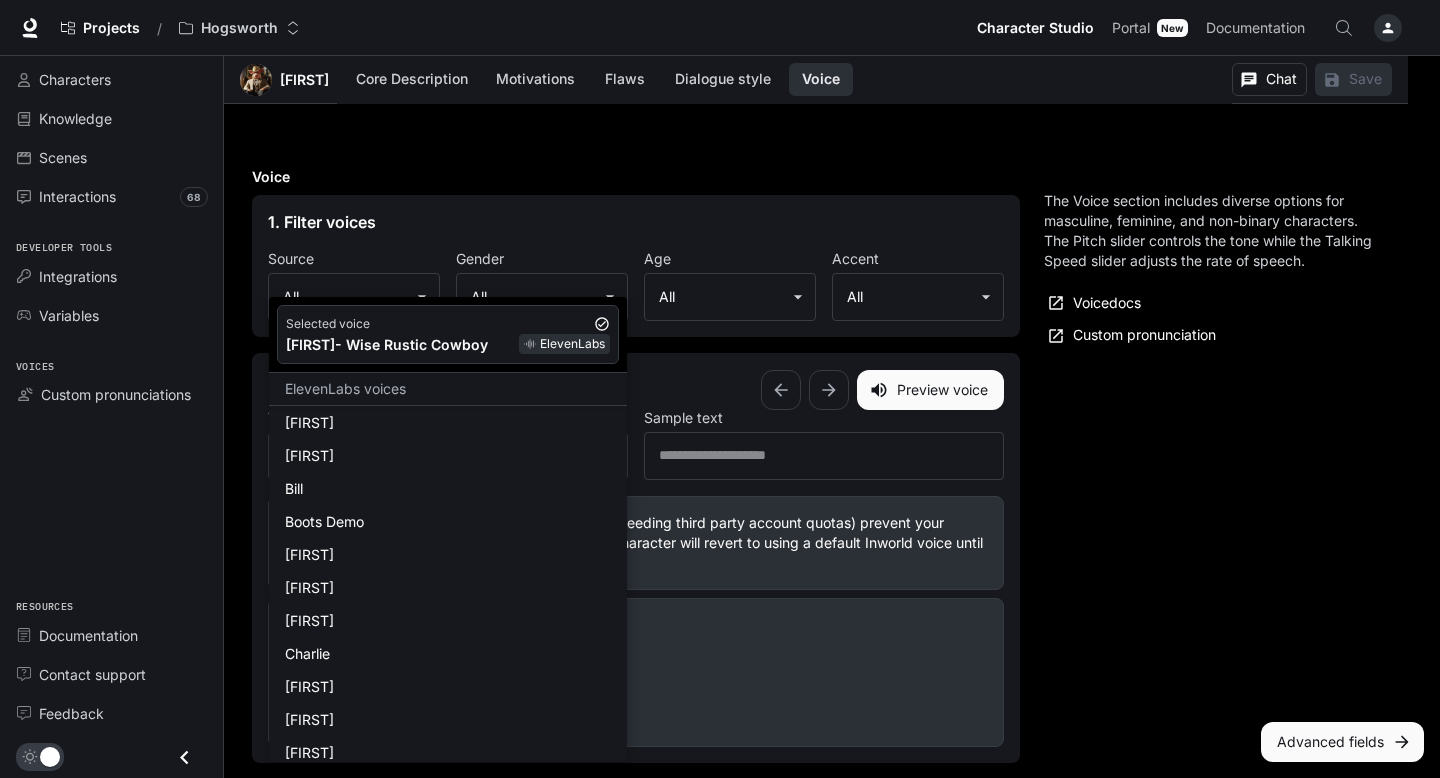 click at bounding box center (720, 389) 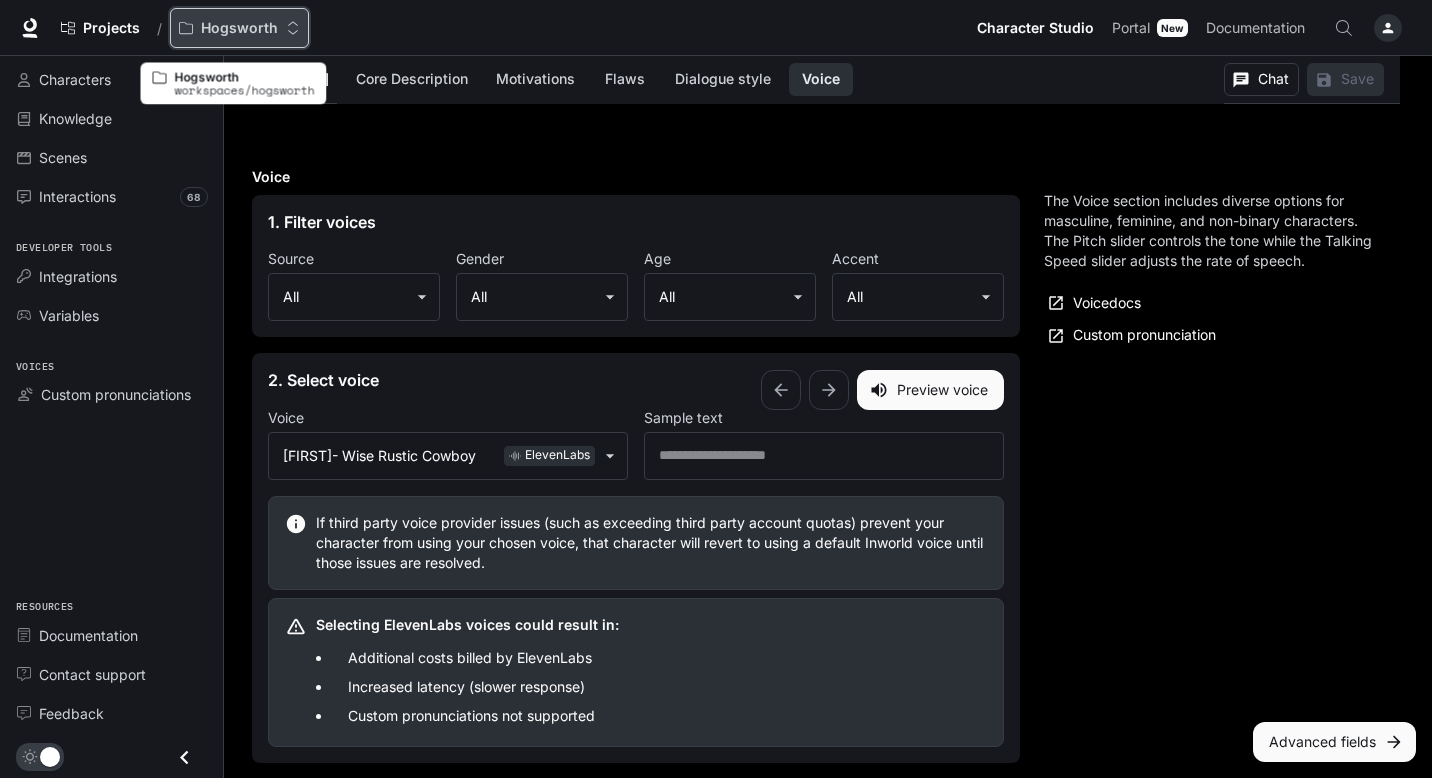 click on "Hogsworth" at bounding box center [239, 28] 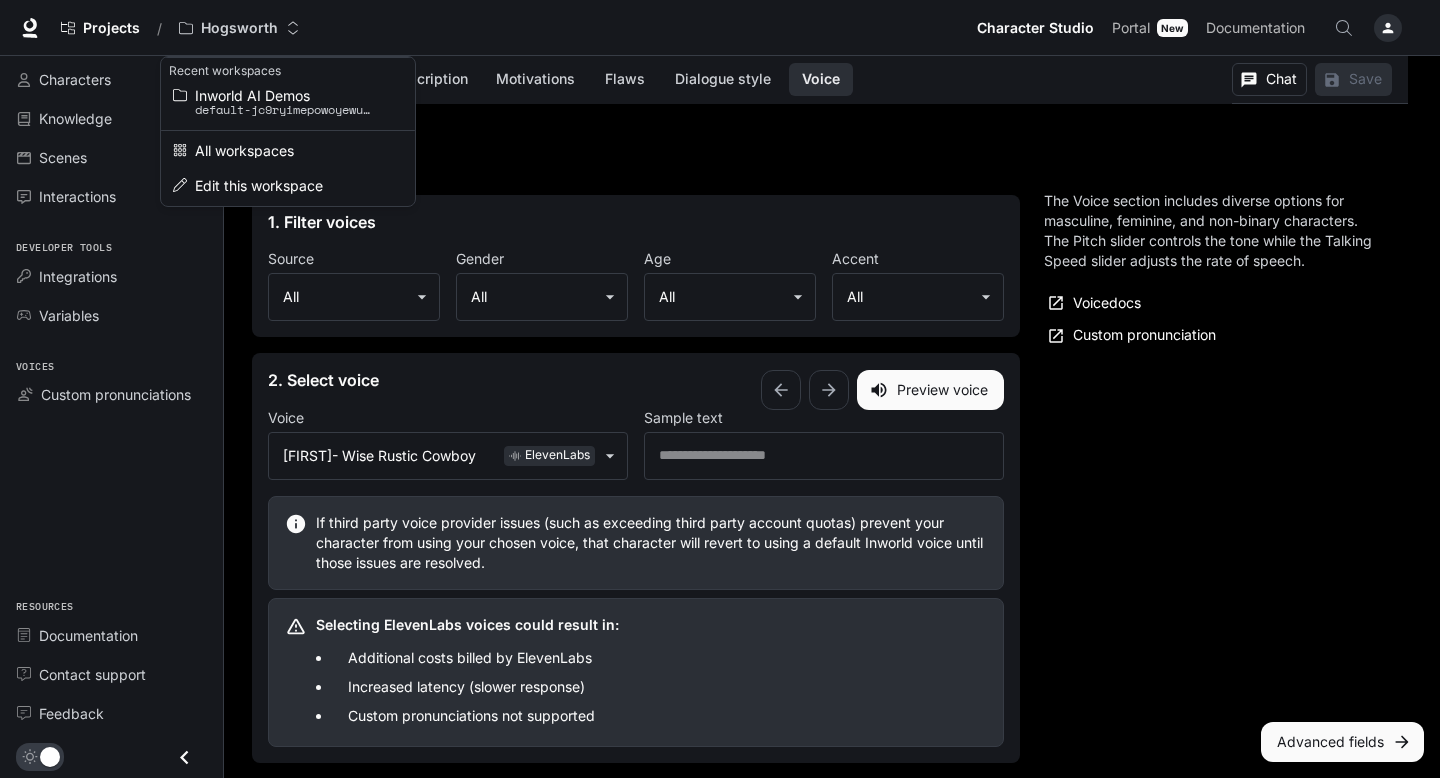 click at bounding box center (720, 389) 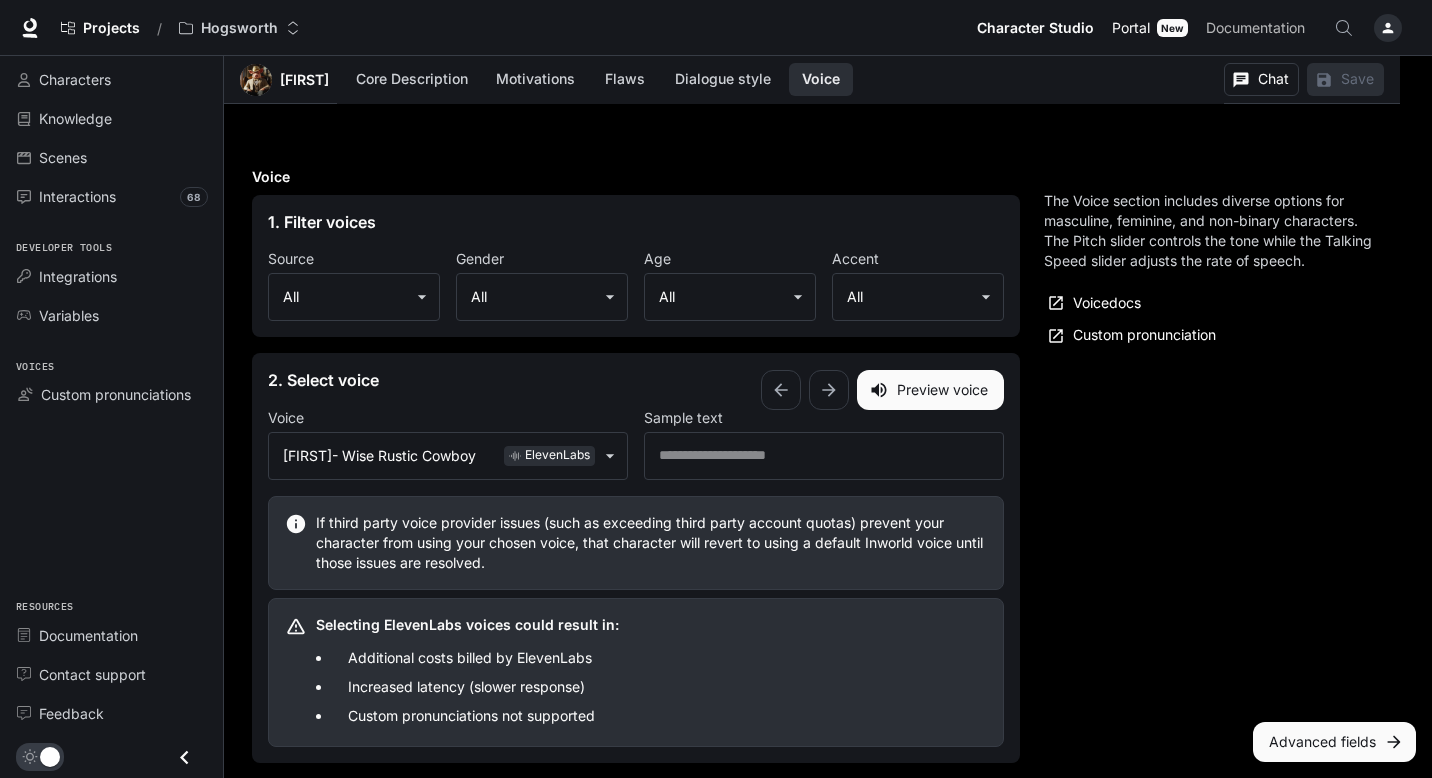 click on "Portal" at bounding box center (1131, 28) 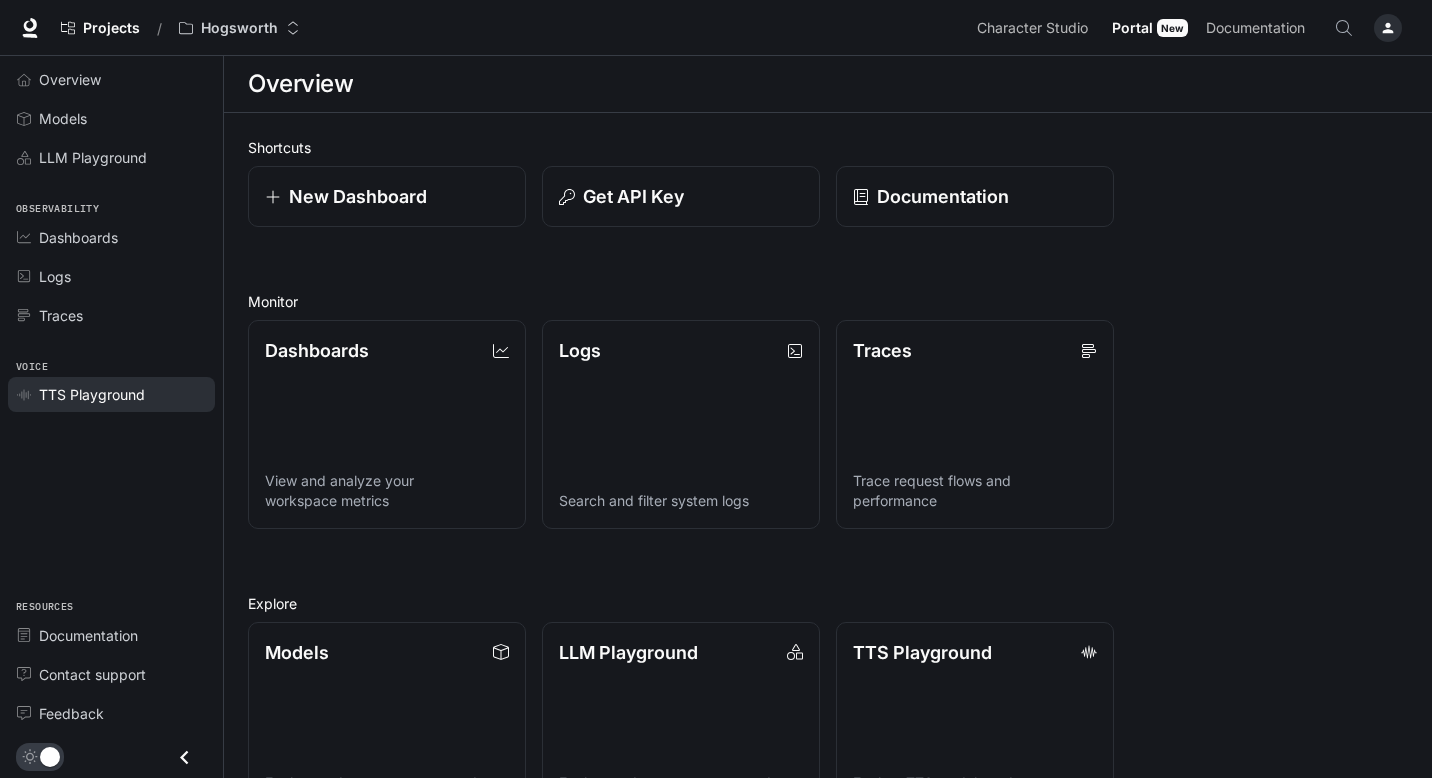 click on "TTS Playground" at bounding box center [92, 394] 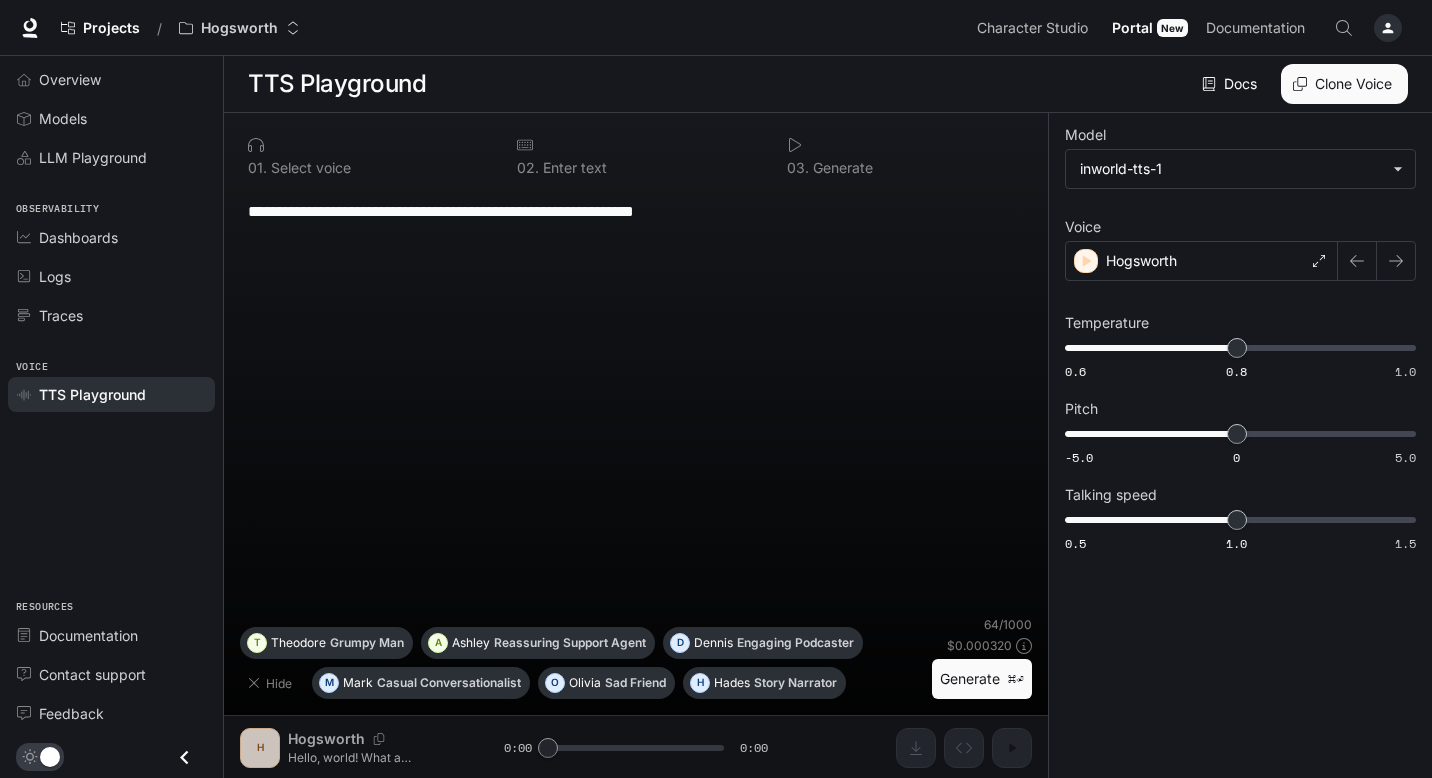 scroll, scrollTop: 1, scrollLeft: 0, axis: vertical 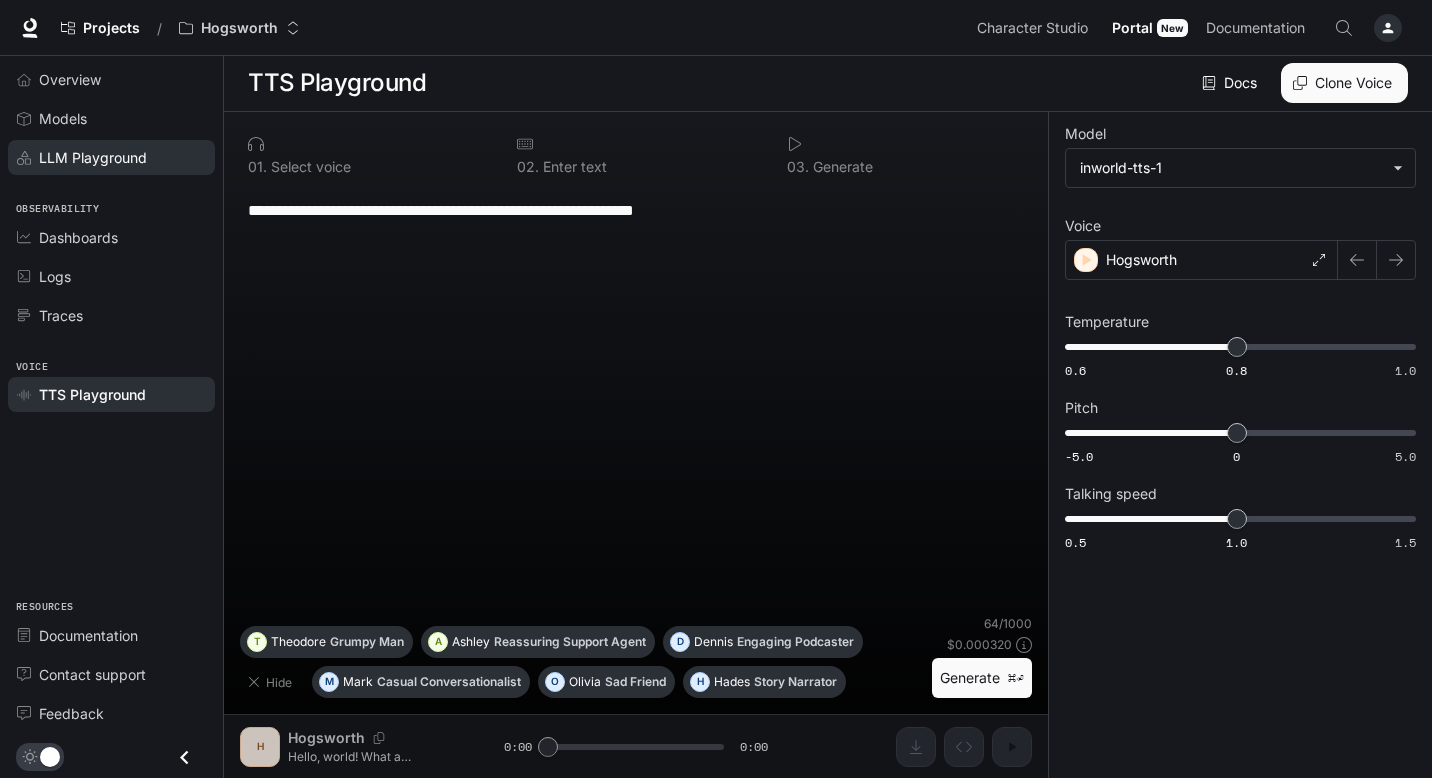 click on "LLM Playground" at bounding box center [93, 157] 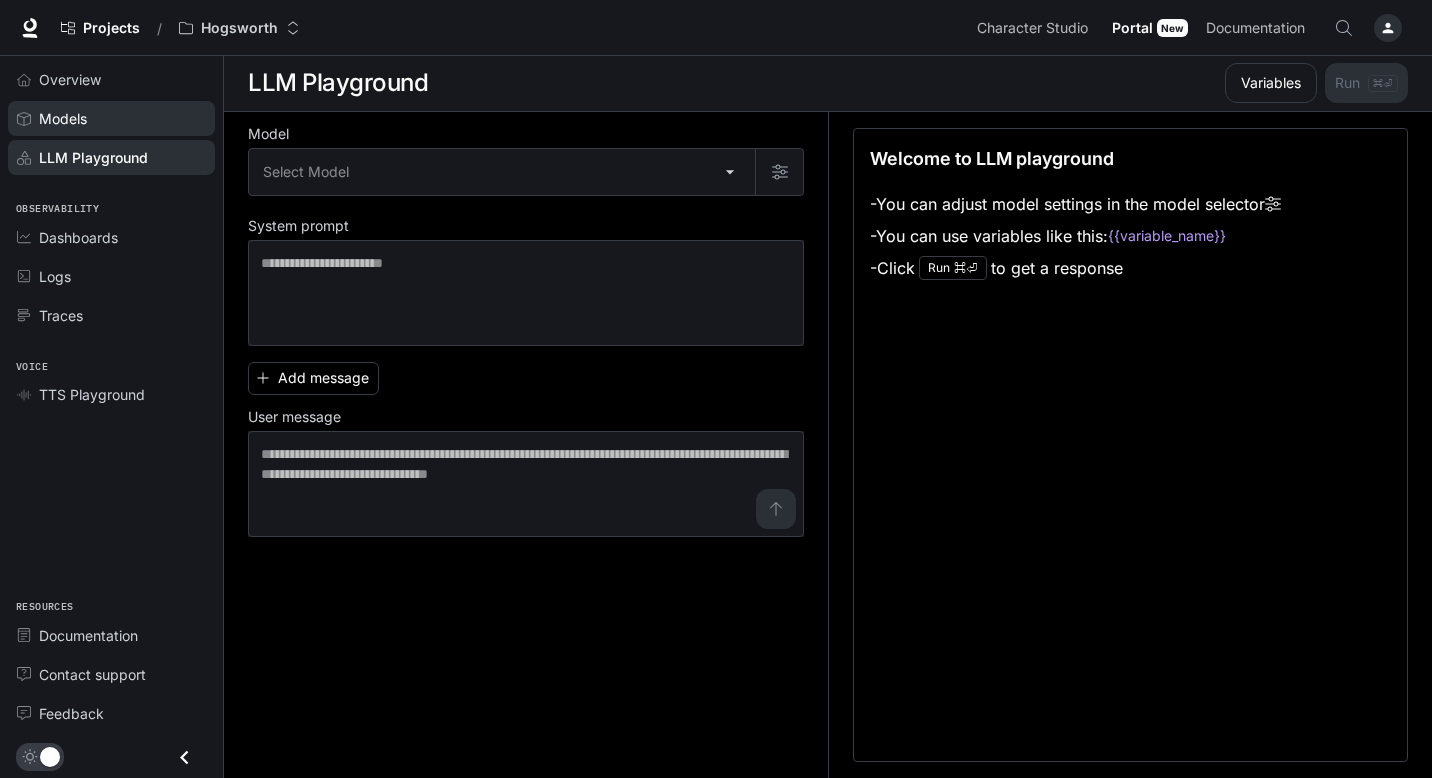 click on "Models" at bounding box center [122, 118] 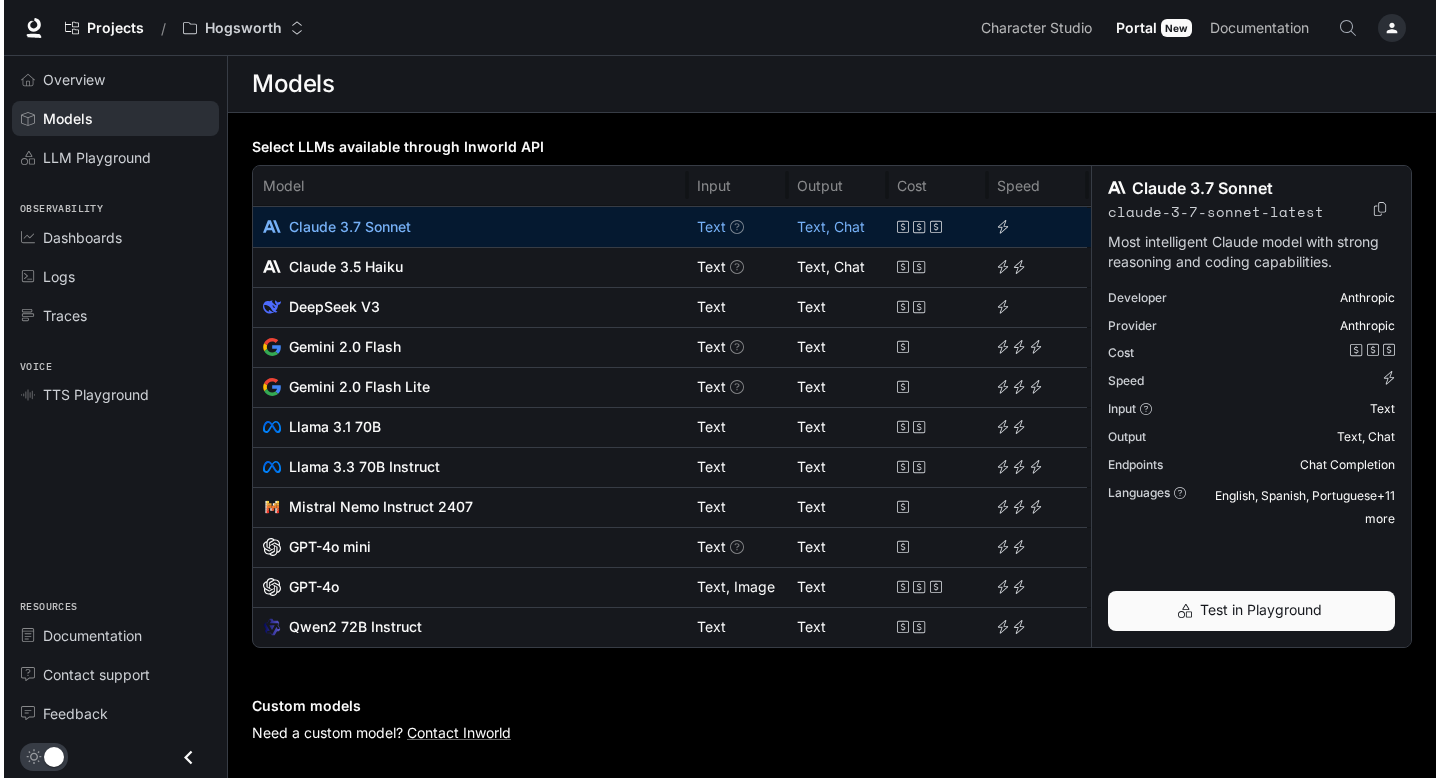scroll, scrollTop: 0, scrollLeft: 0, axis: both 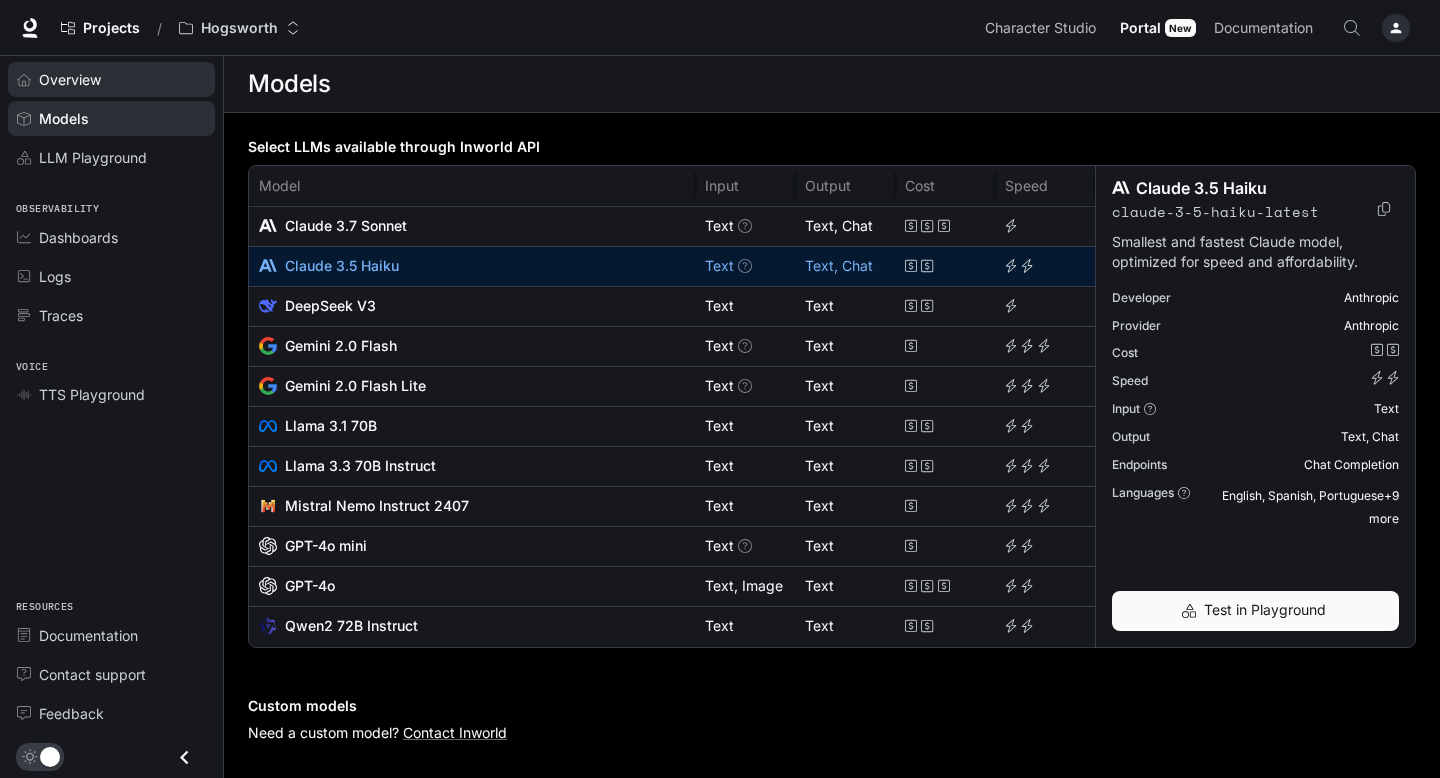 click on "Overview" at bounding box center [70, 79] 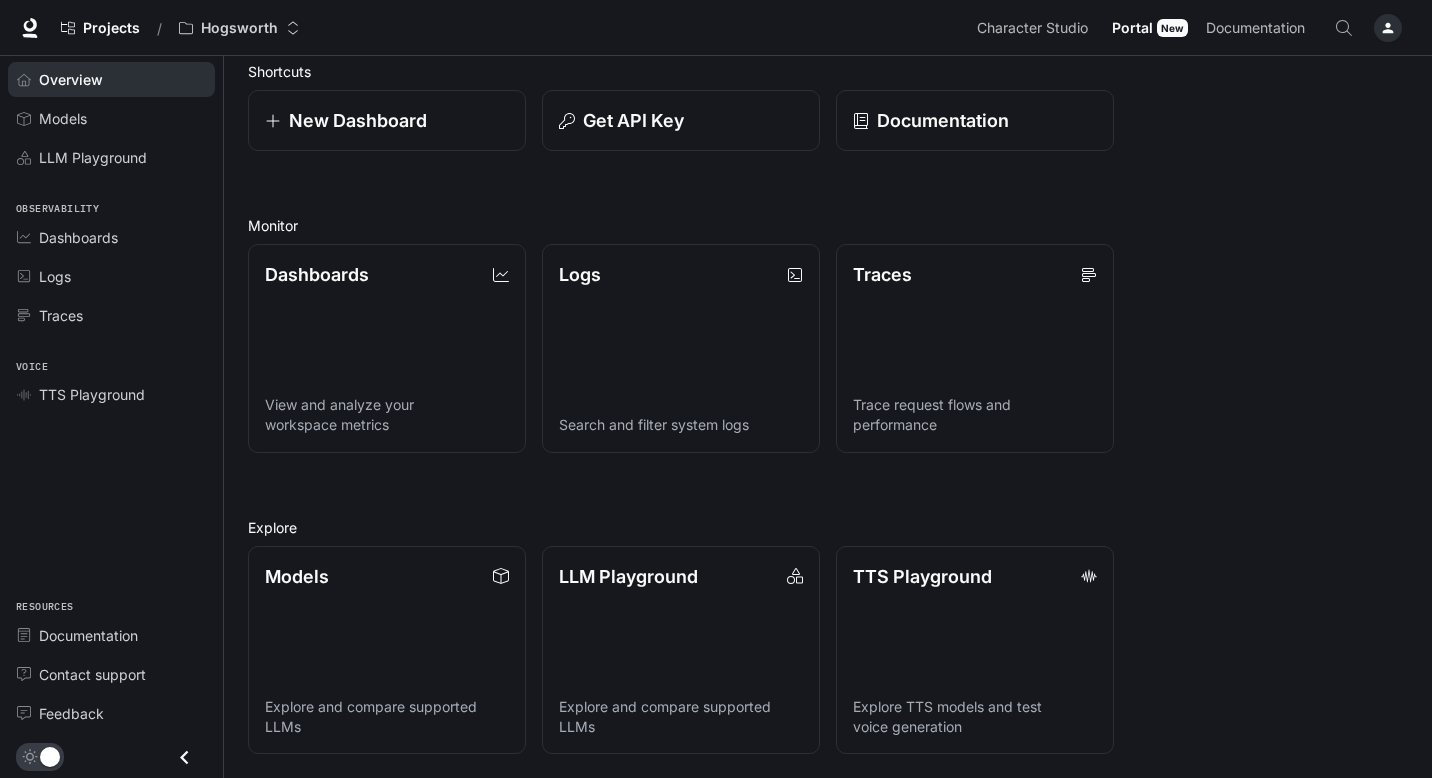 scroll, scrollTop: 0, scrollLeft: 0, axis: both 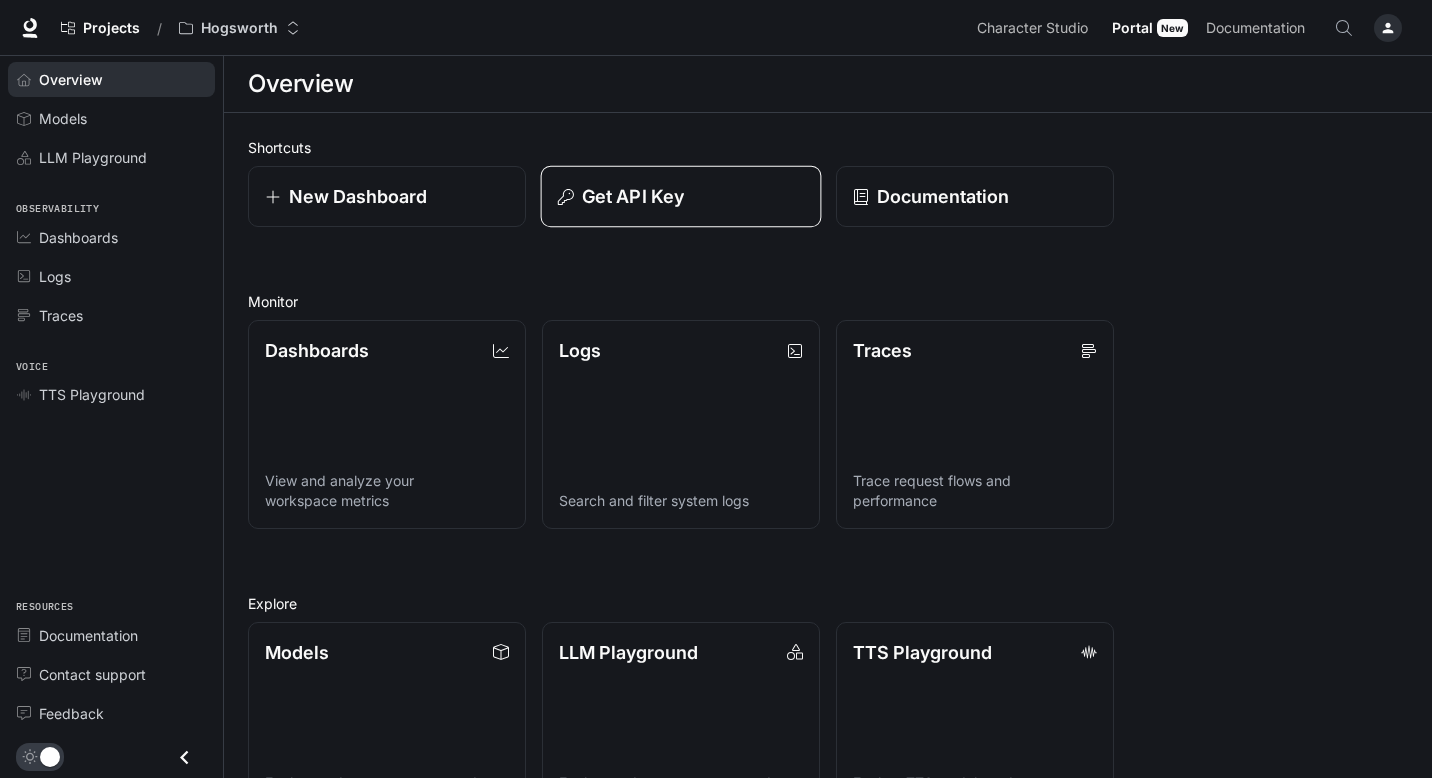 click on "Get API Key" at bounding box center [681, 196] 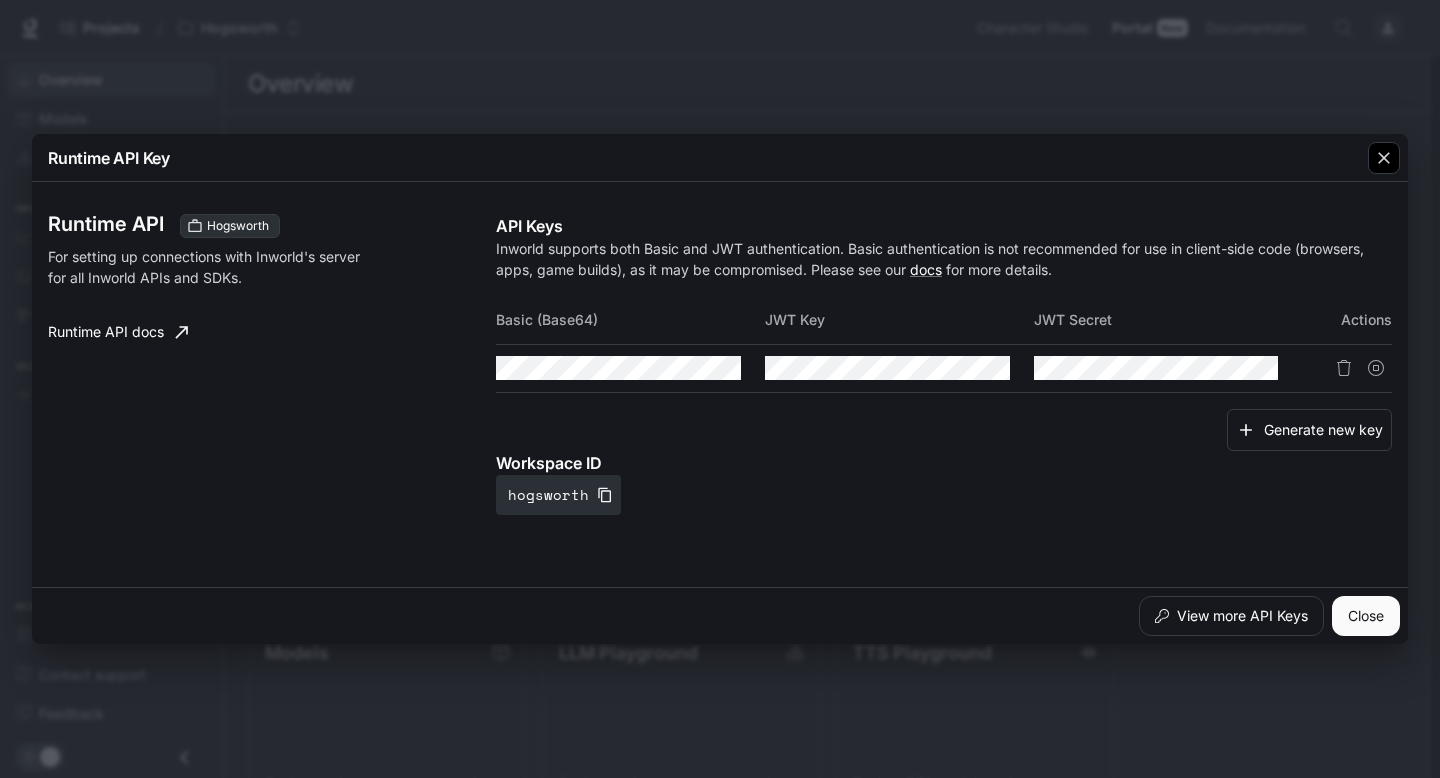 click at bounding box center (1384, 158) 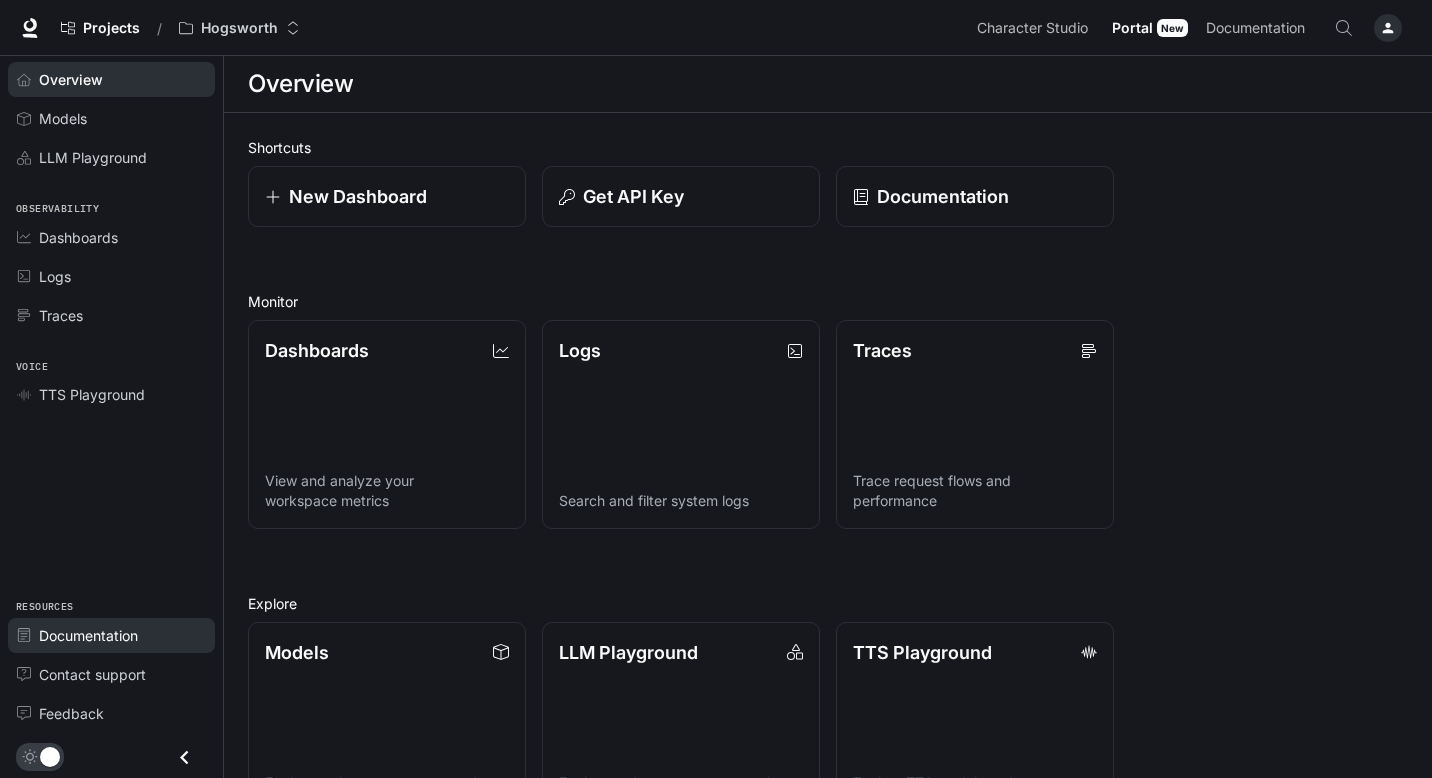 click on "Documentation" at bounding box center (88, 635) 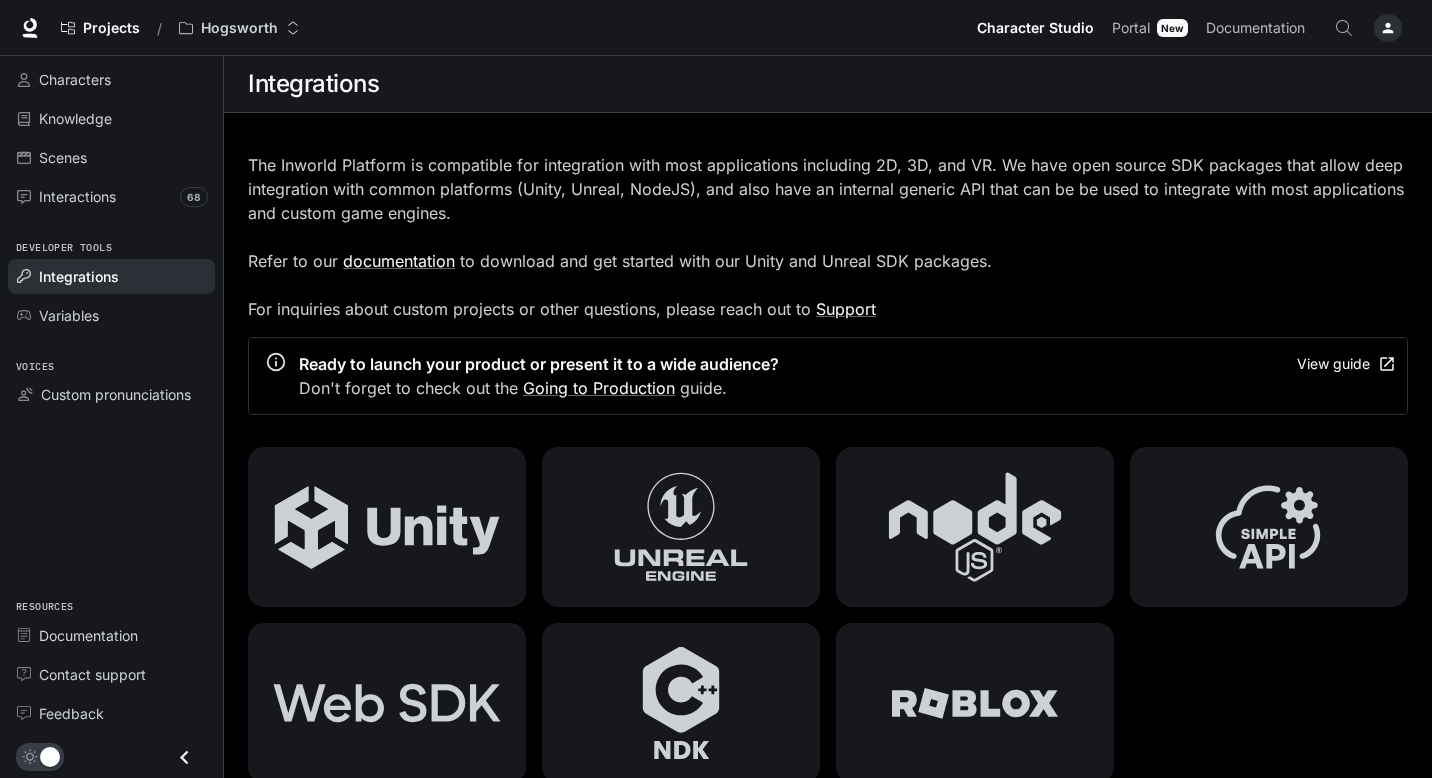 scroll, scrollTop: 1068, scrollLeft: 0, axis: vertical 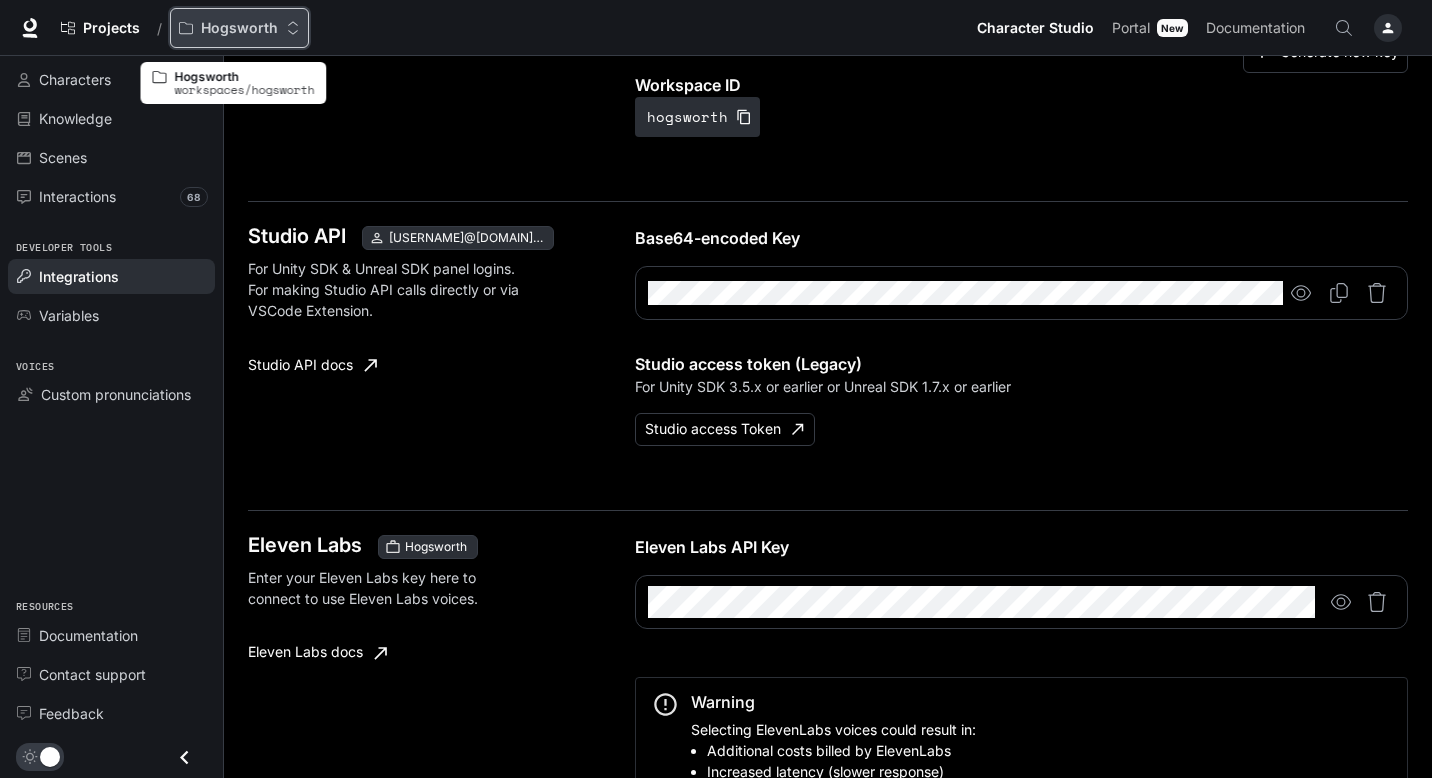 click on "Hogsworth" at bounding box center (239, 28) 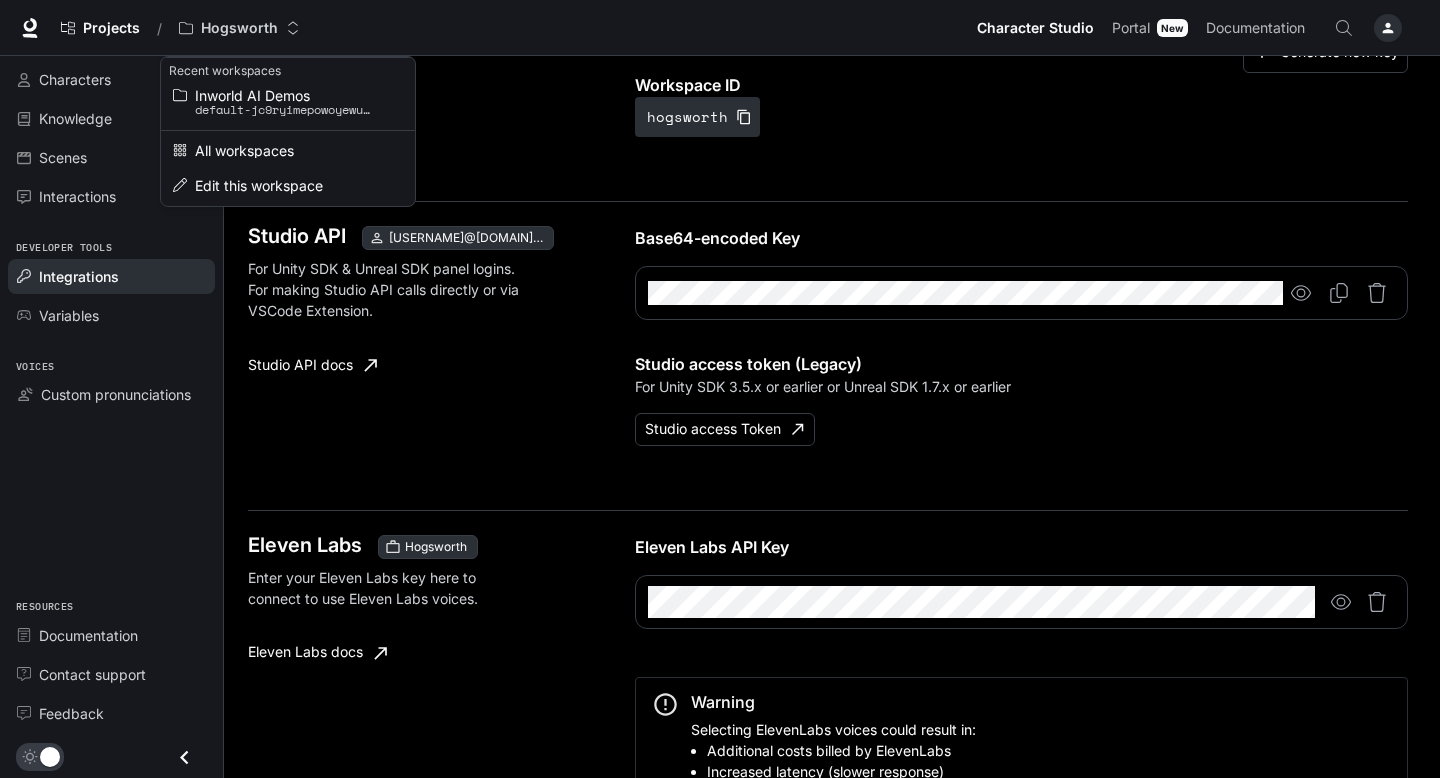 click at bounding box center (720, 389) 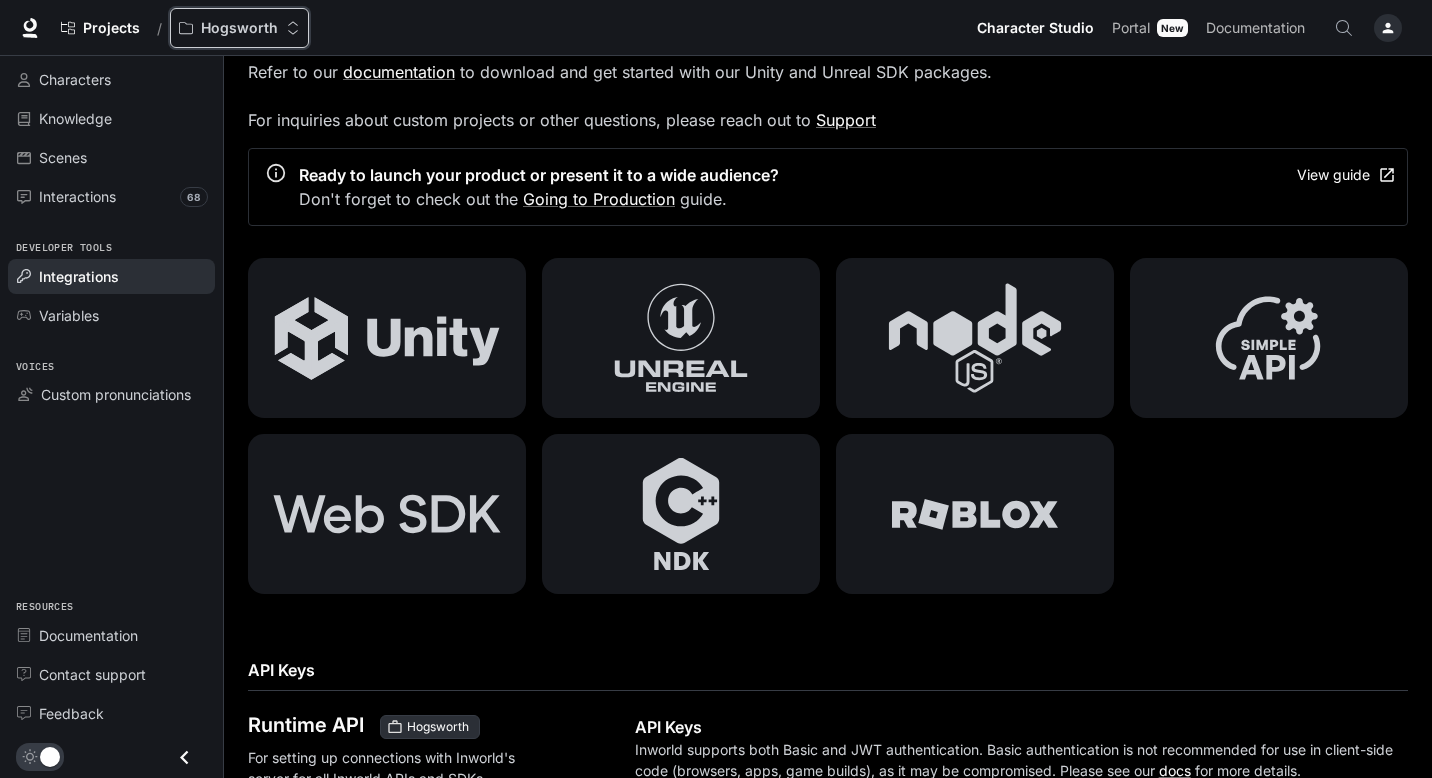 scroll, scrollTop: 0, scrollLeft: 0, axis: both 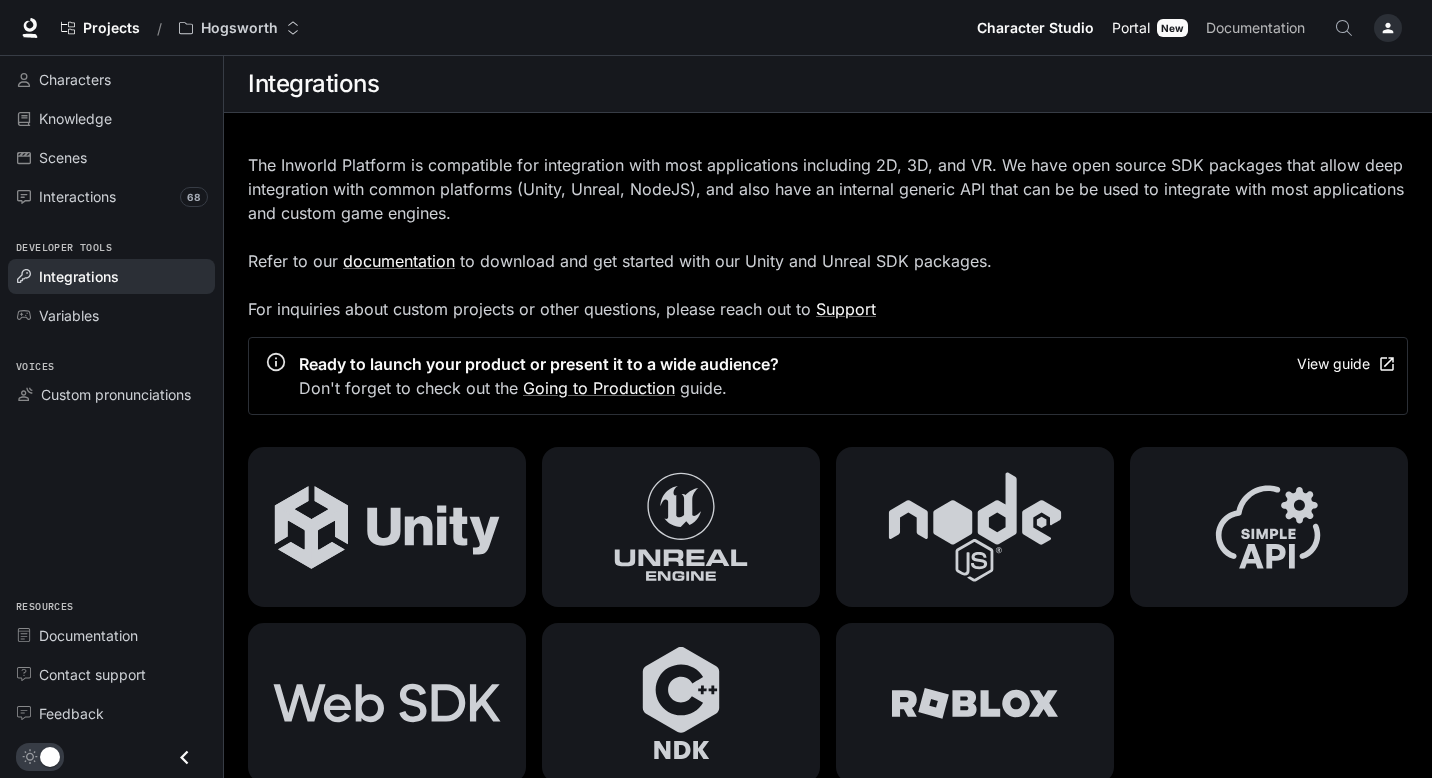 click on "Portal" at bounding box center (1131, 28) 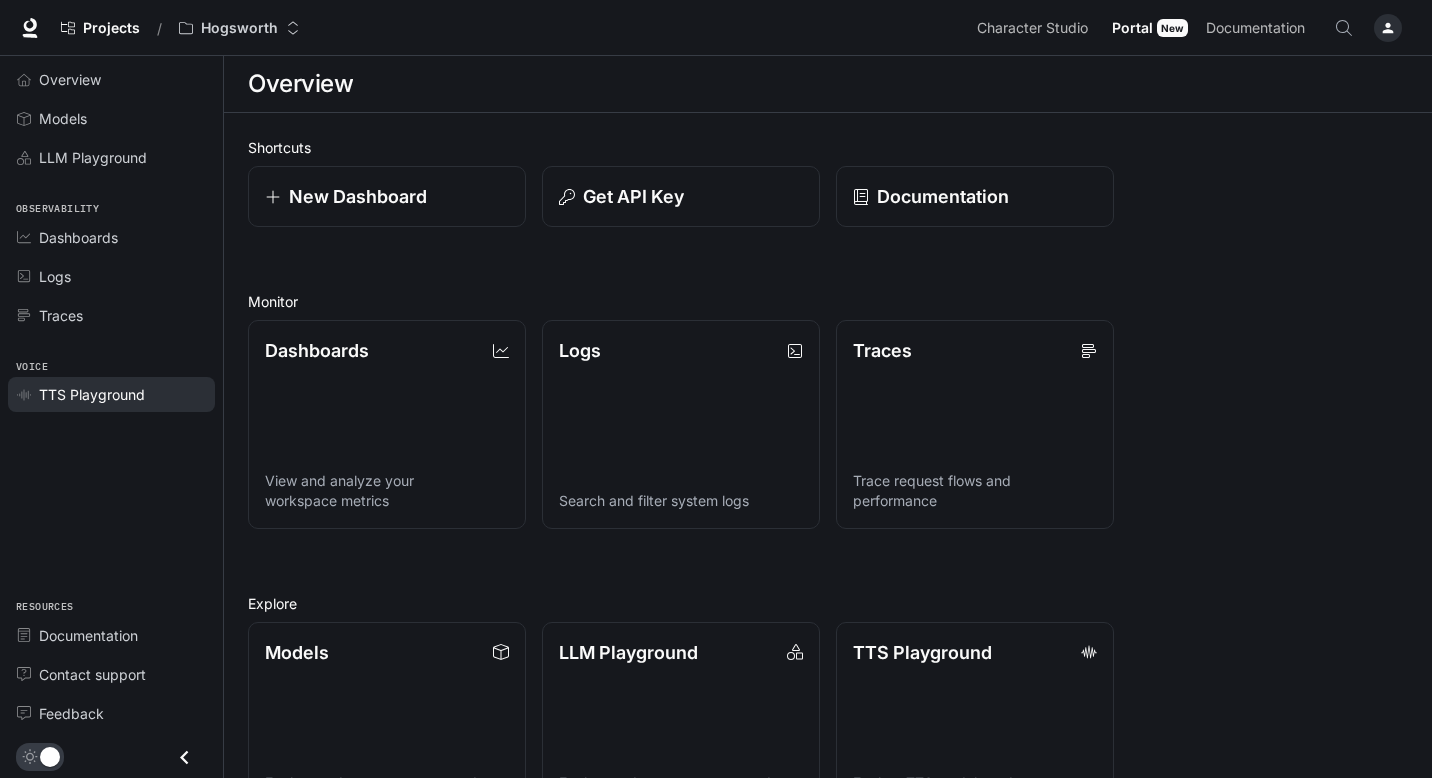 click on "TTS Playground" at bounding box center [122, 394] 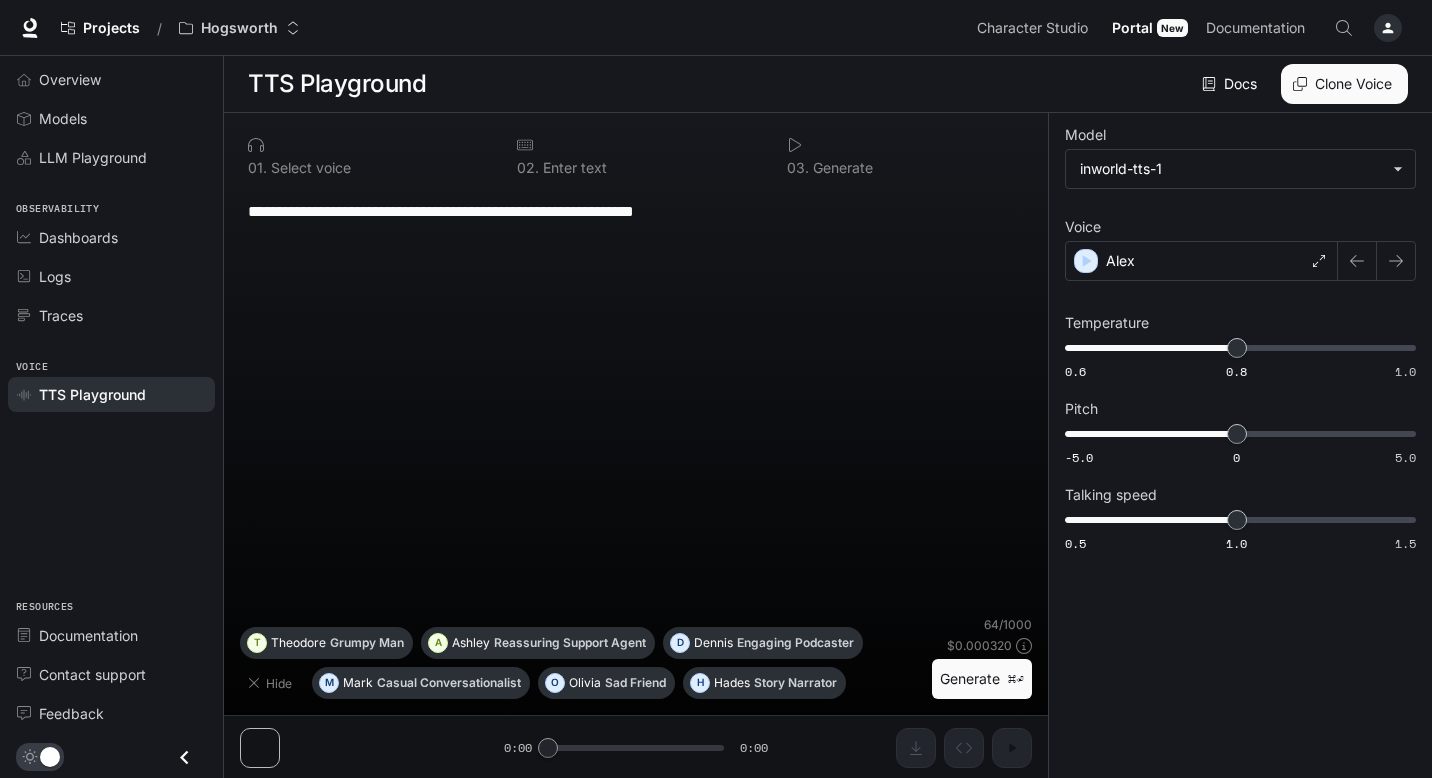 scroll, scrollTop: 1, scrollLeft: 0, axis: vertical 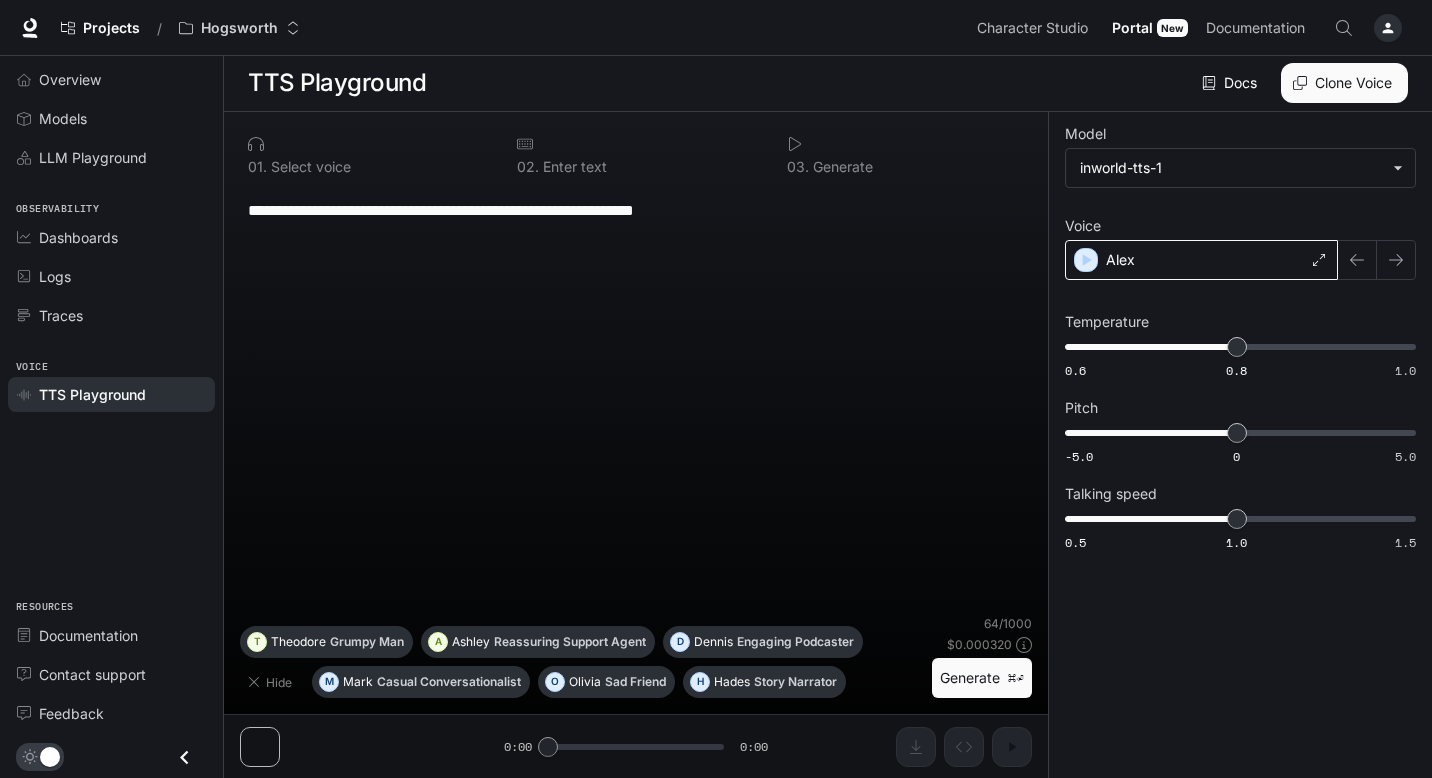 click on "Alex" at bounding box center [1201, 260] 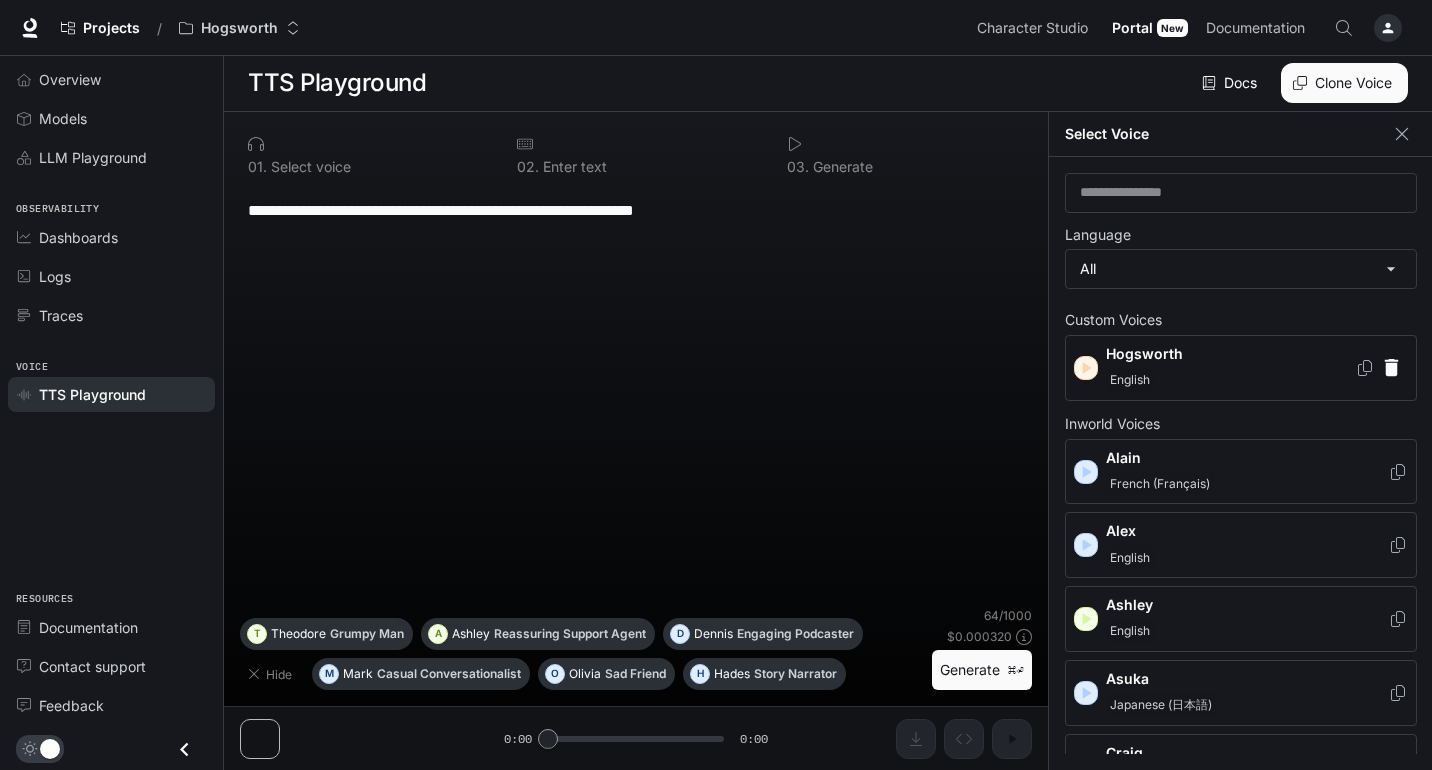 click on "English" at bounding box center (1230, 380) 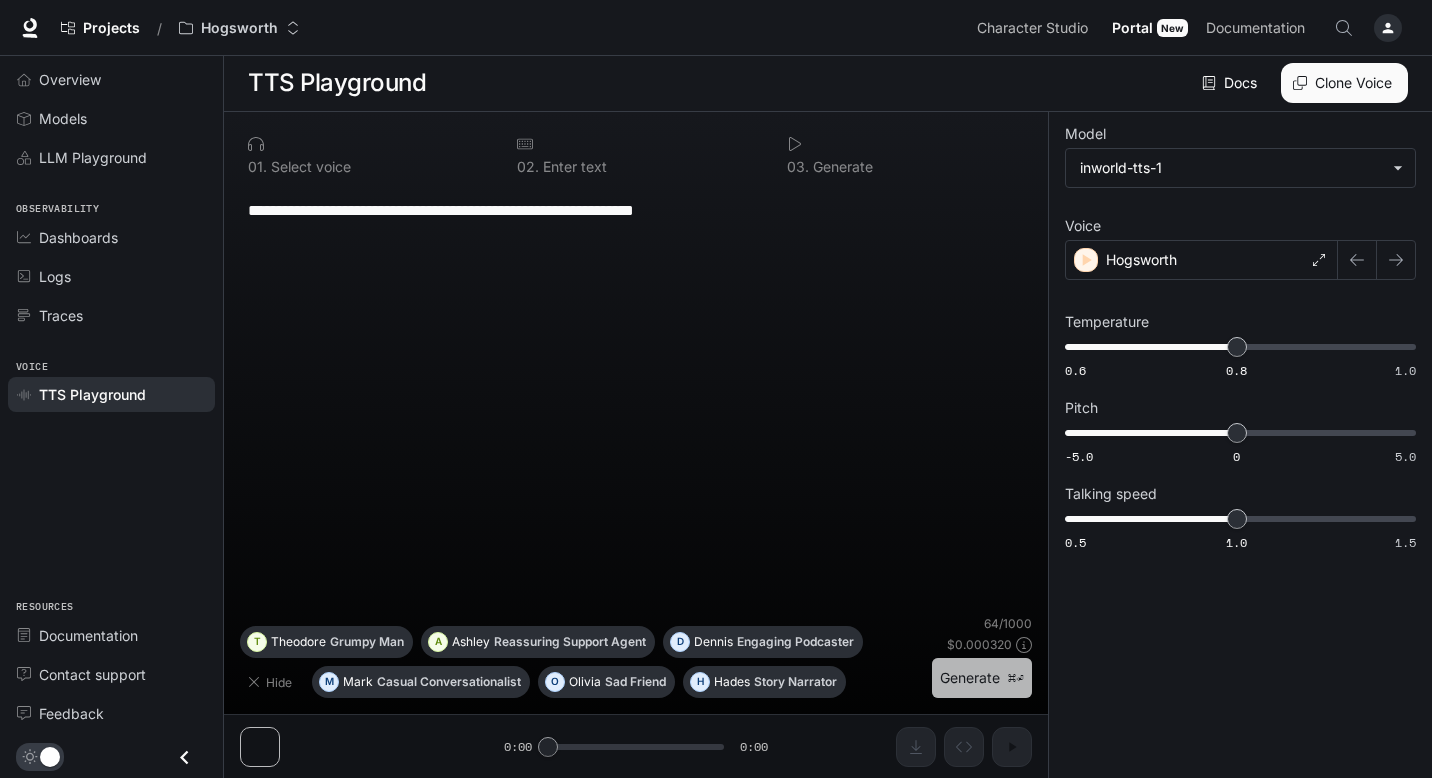 click on "Generate ⌘⏎" at bounding box center [982, 678] 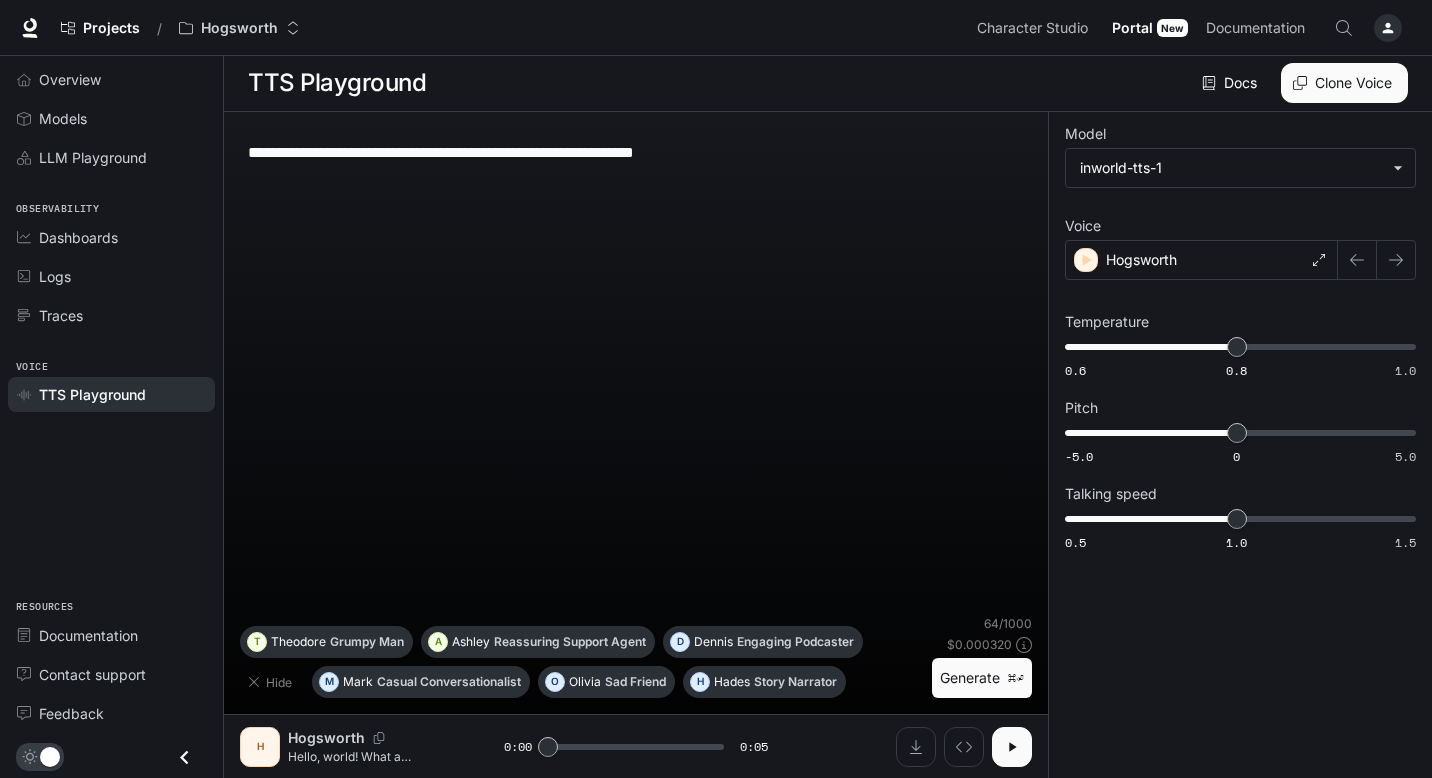 click at bounding box center (1012, 747) 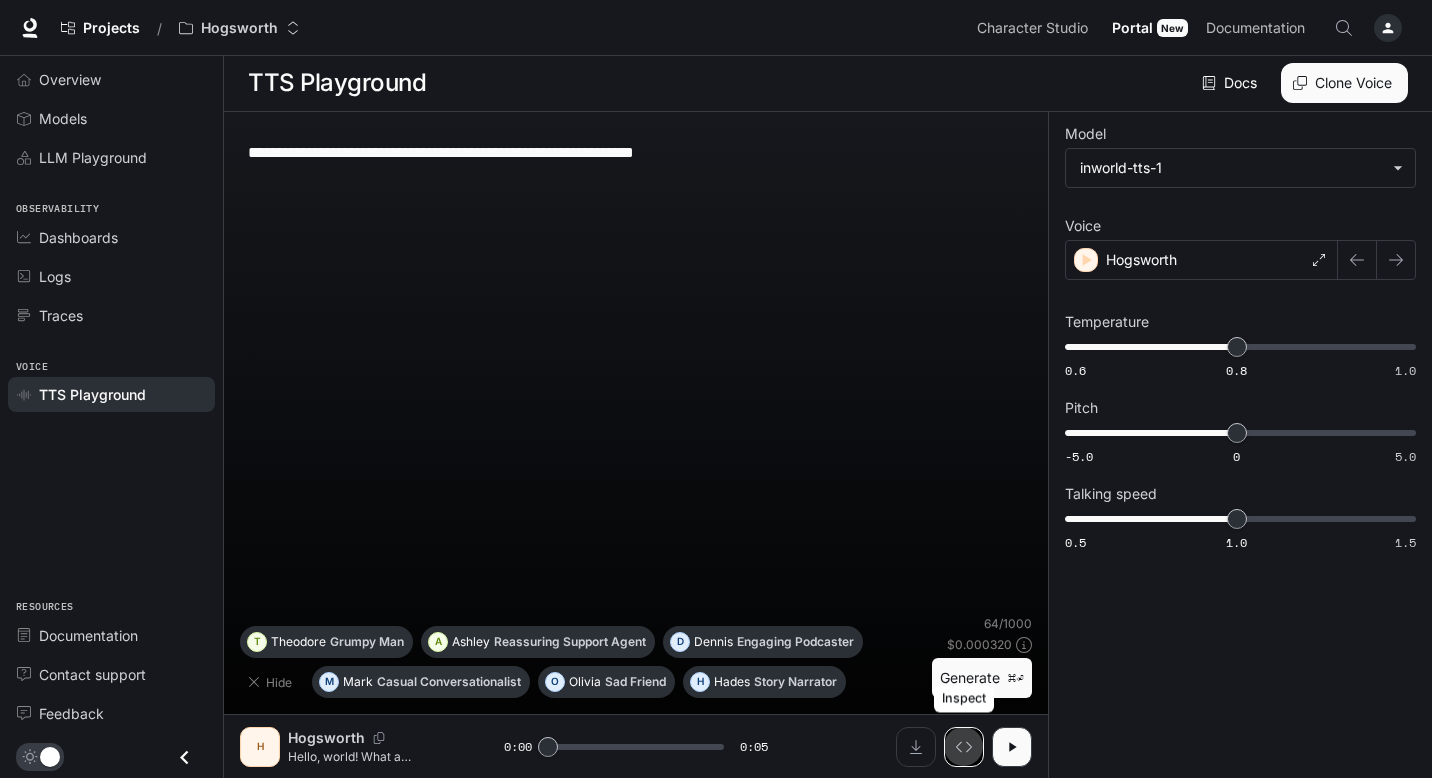 click at bounding box center [964, 747] 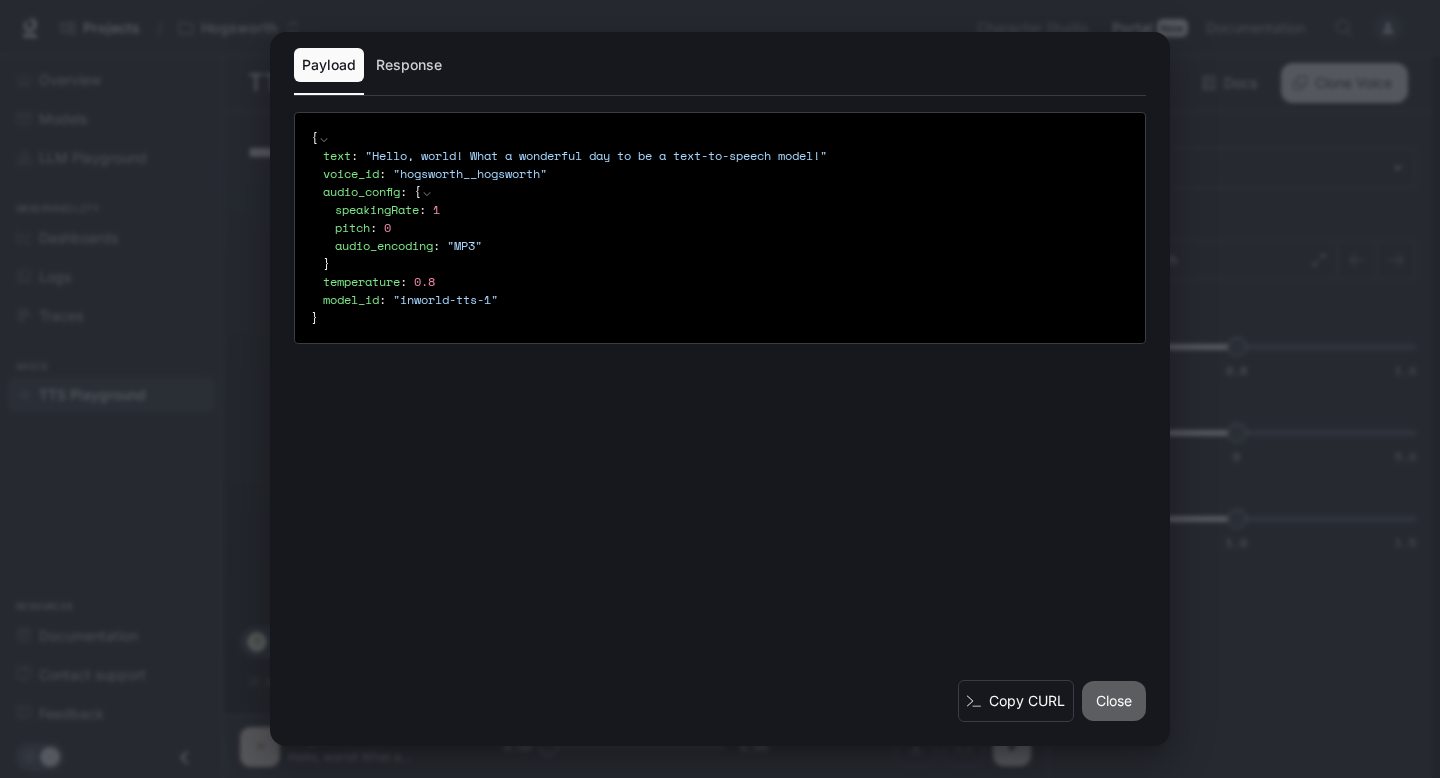 click on "Close" at bounding box center [1114, 701] 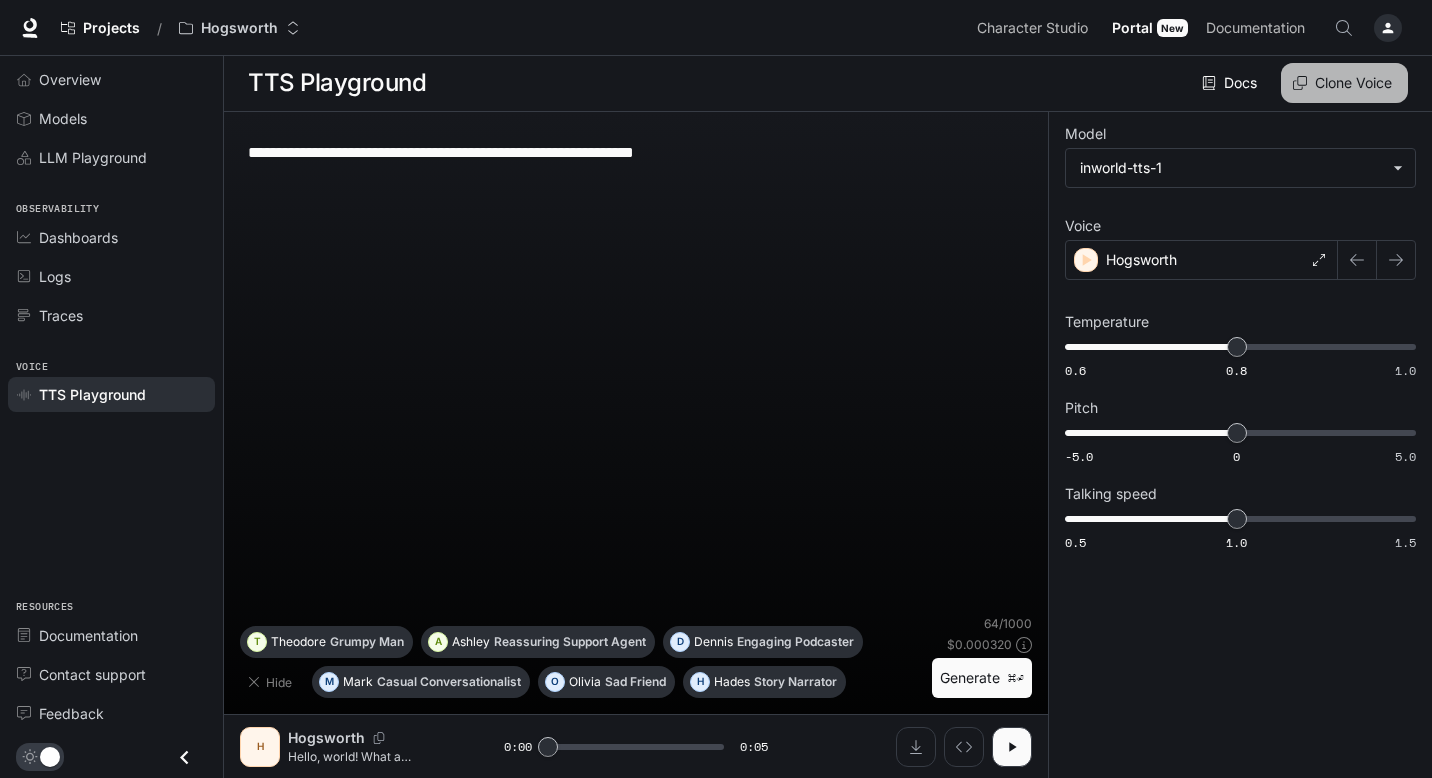 click on "Clone Voice" at bounding box center (1344, 83) 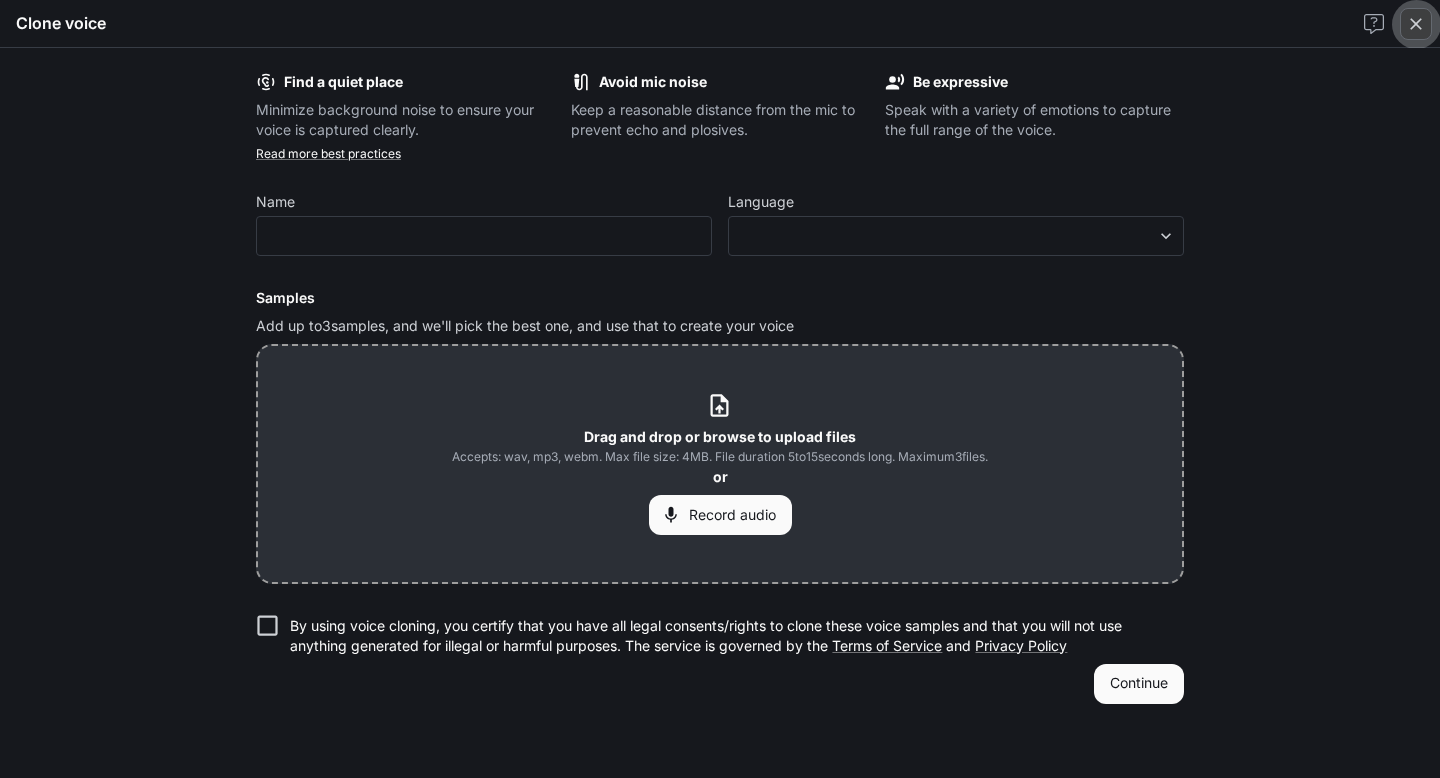 click at bounding box center [1416, 24] 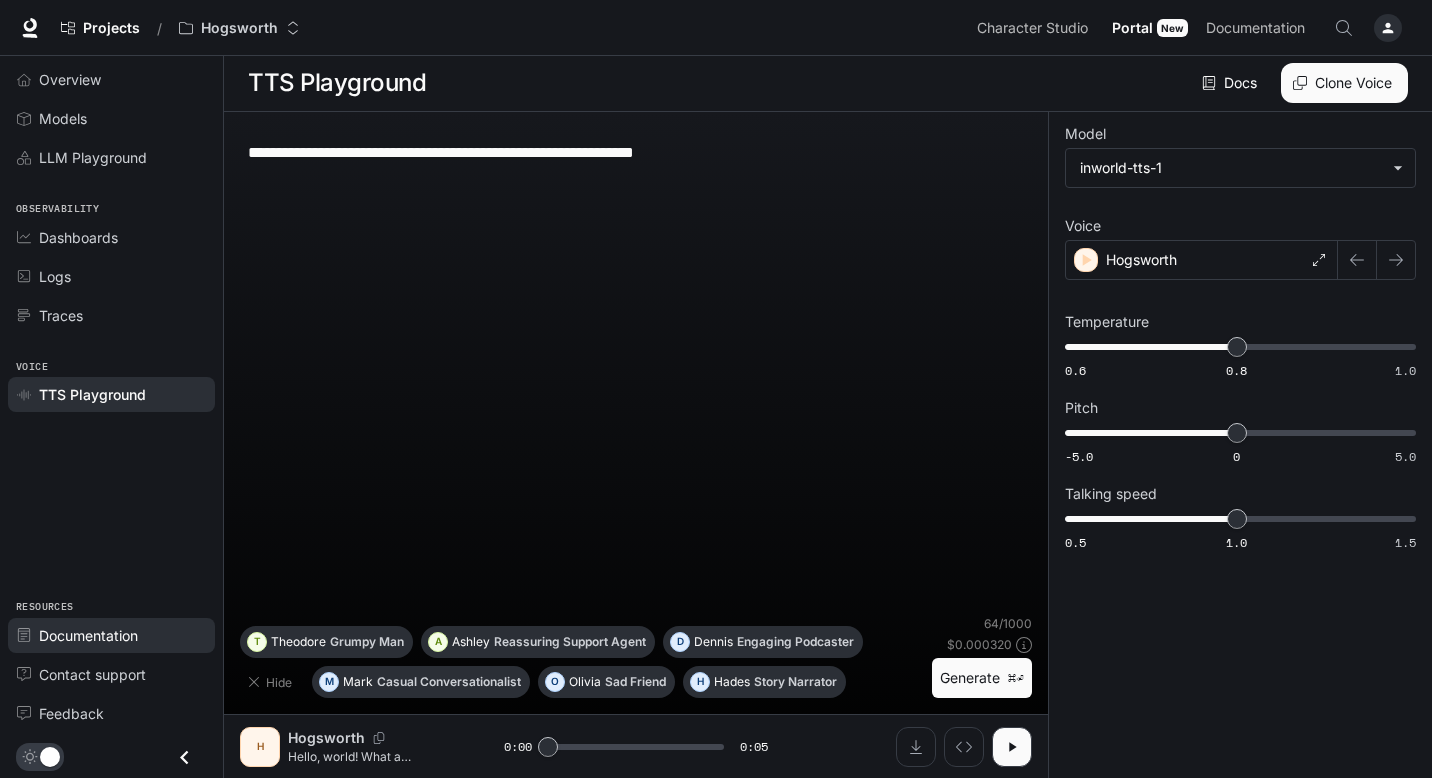 click on "Documentation" at bounding box center (88, 635) 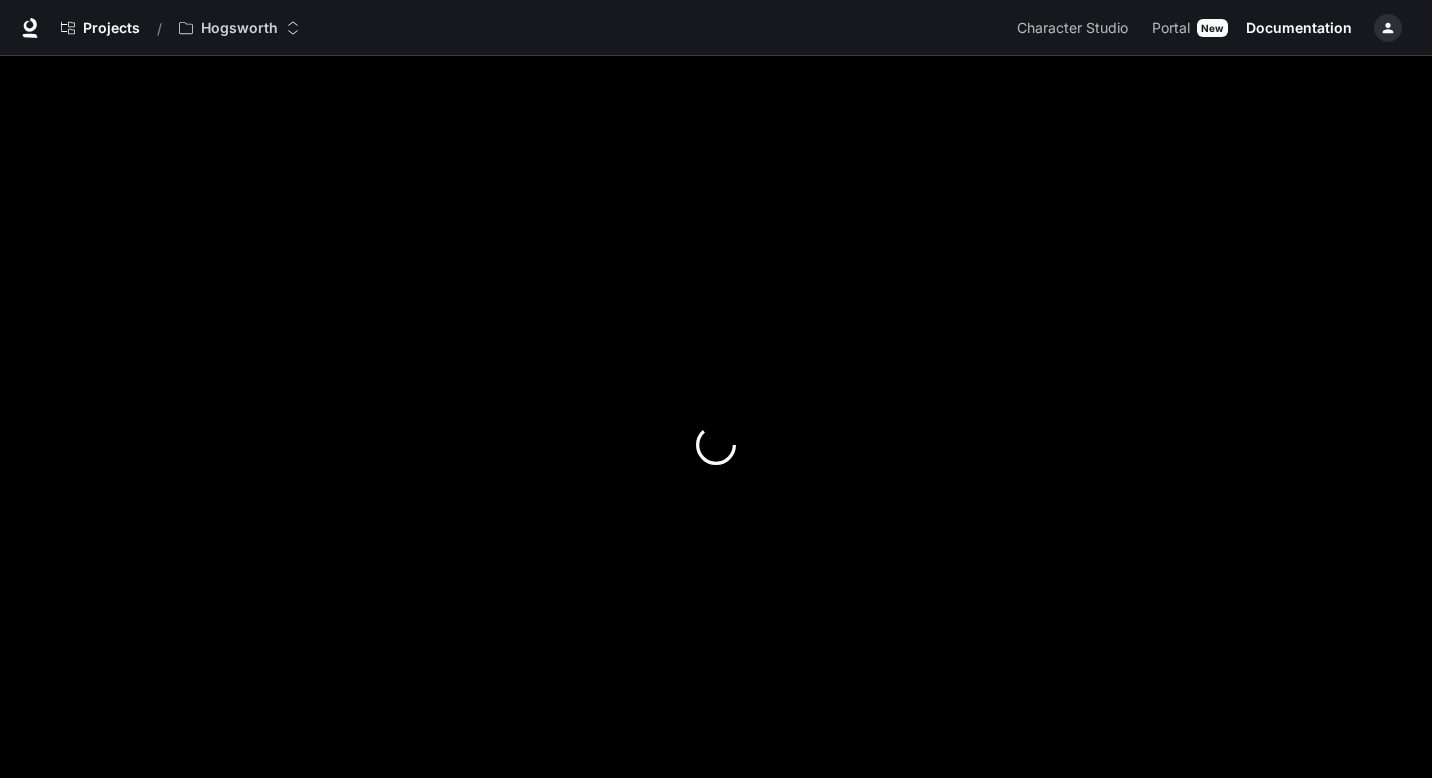 scroll, scrollTop: 0, scrollLeft: 0, axis: both 